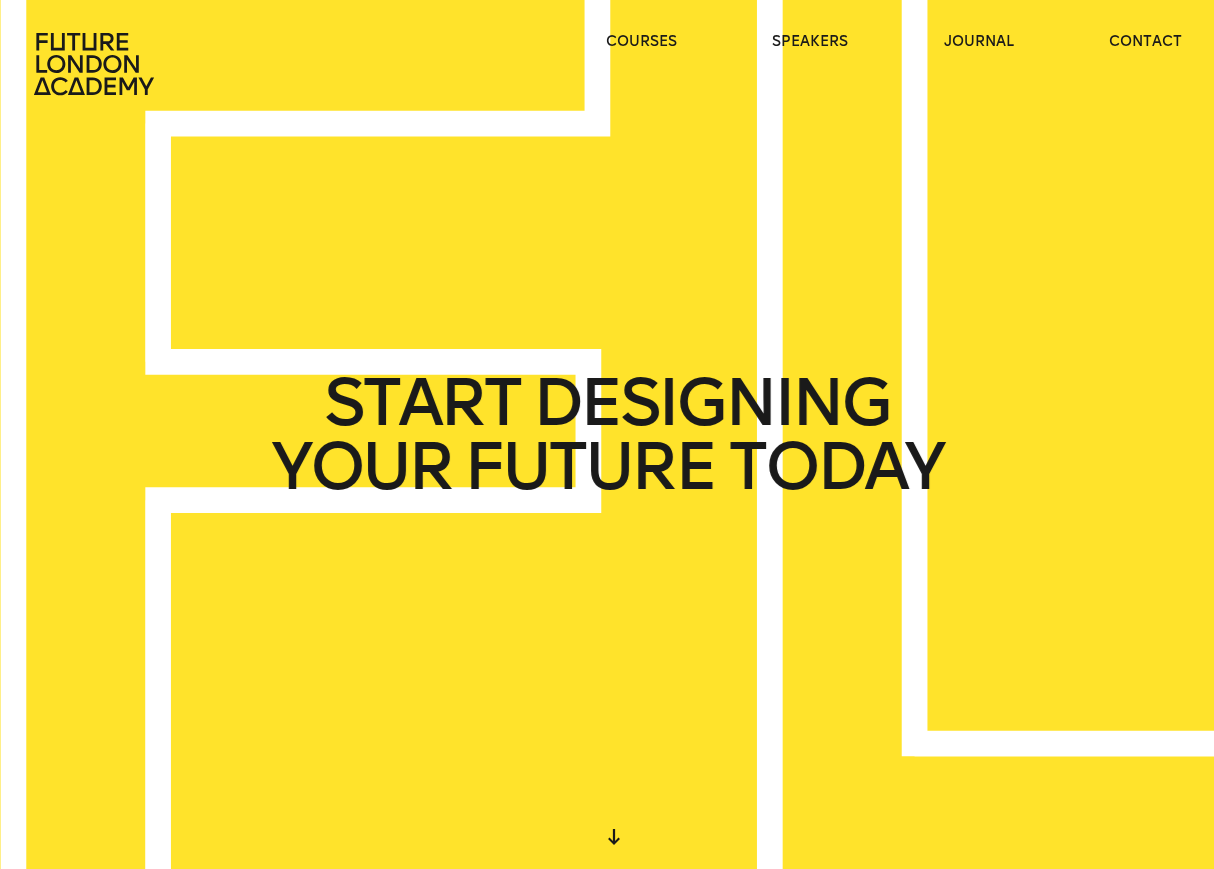 scroll, scrollTop: 0, scrollLeft: 0, axis: both 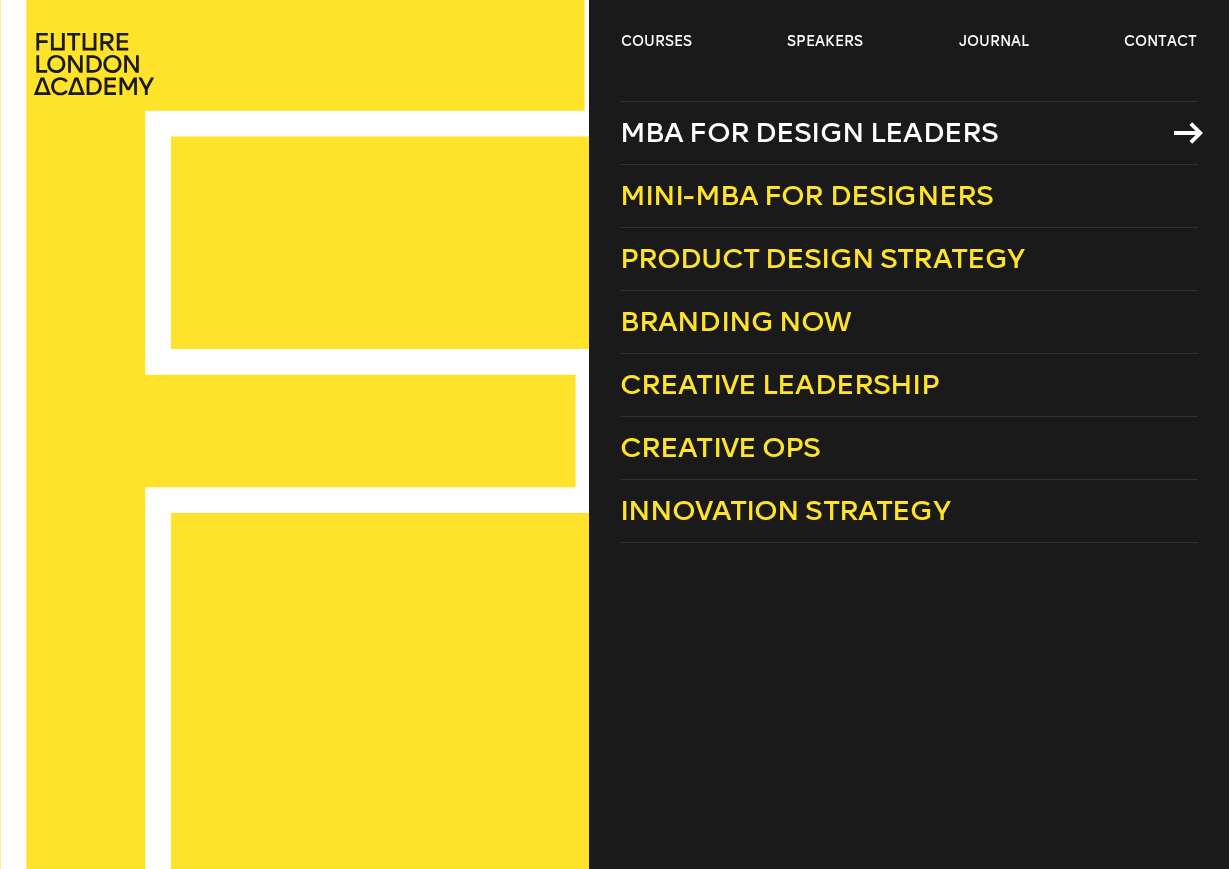 click on "MBA for Design Leaders" at bounding box center [809, 132] 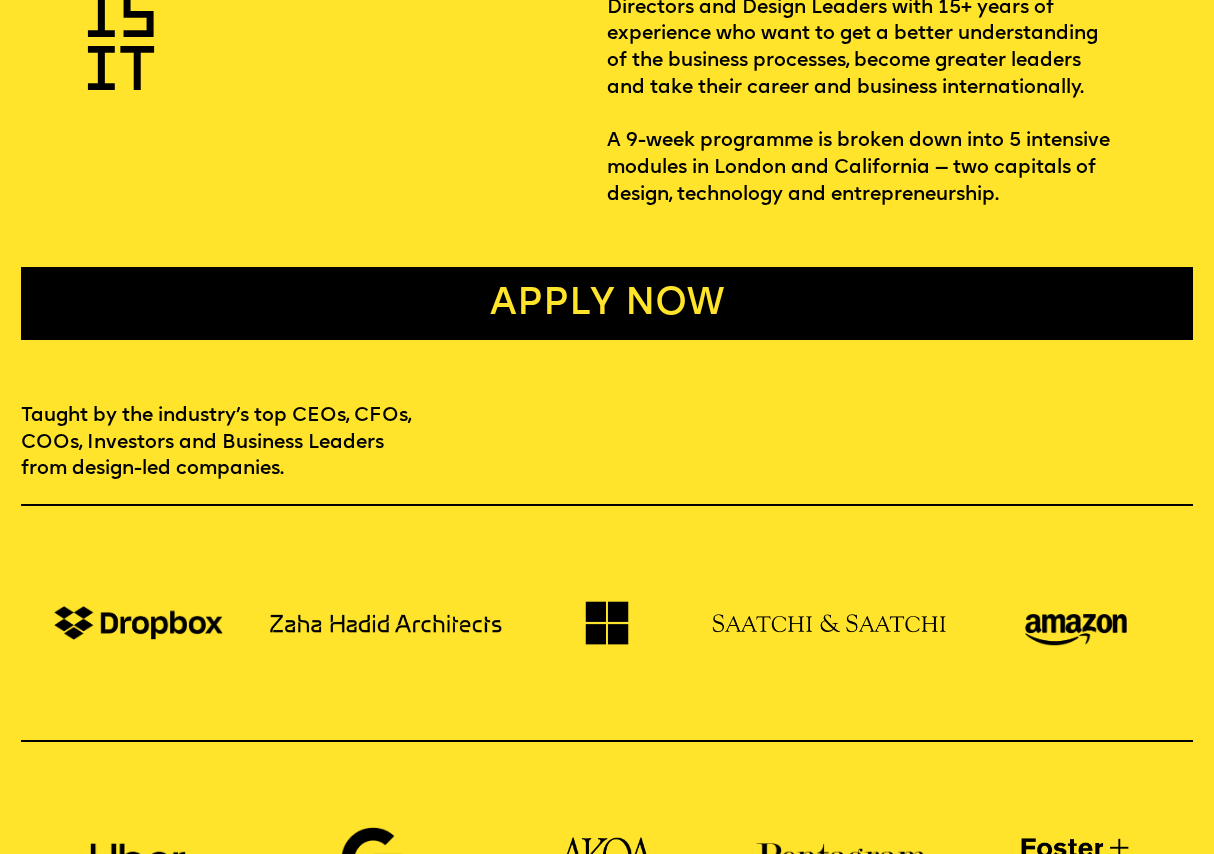 scroll, scrollTop: 800, scrollLeft: 0, axis: vertical 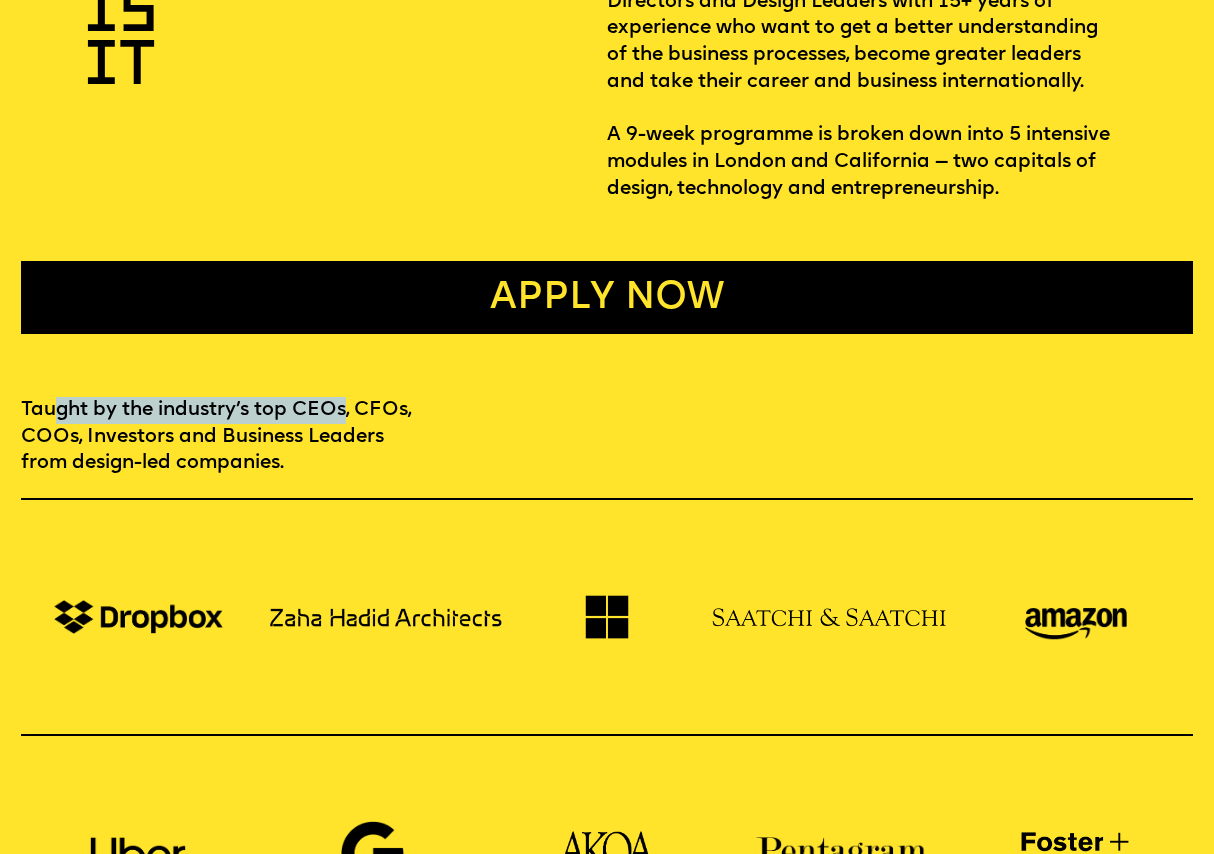 drag, startPoint x: 53, startPoint y: 428, endPoint x: 352, endPoint y: 425, distance: 299.01505 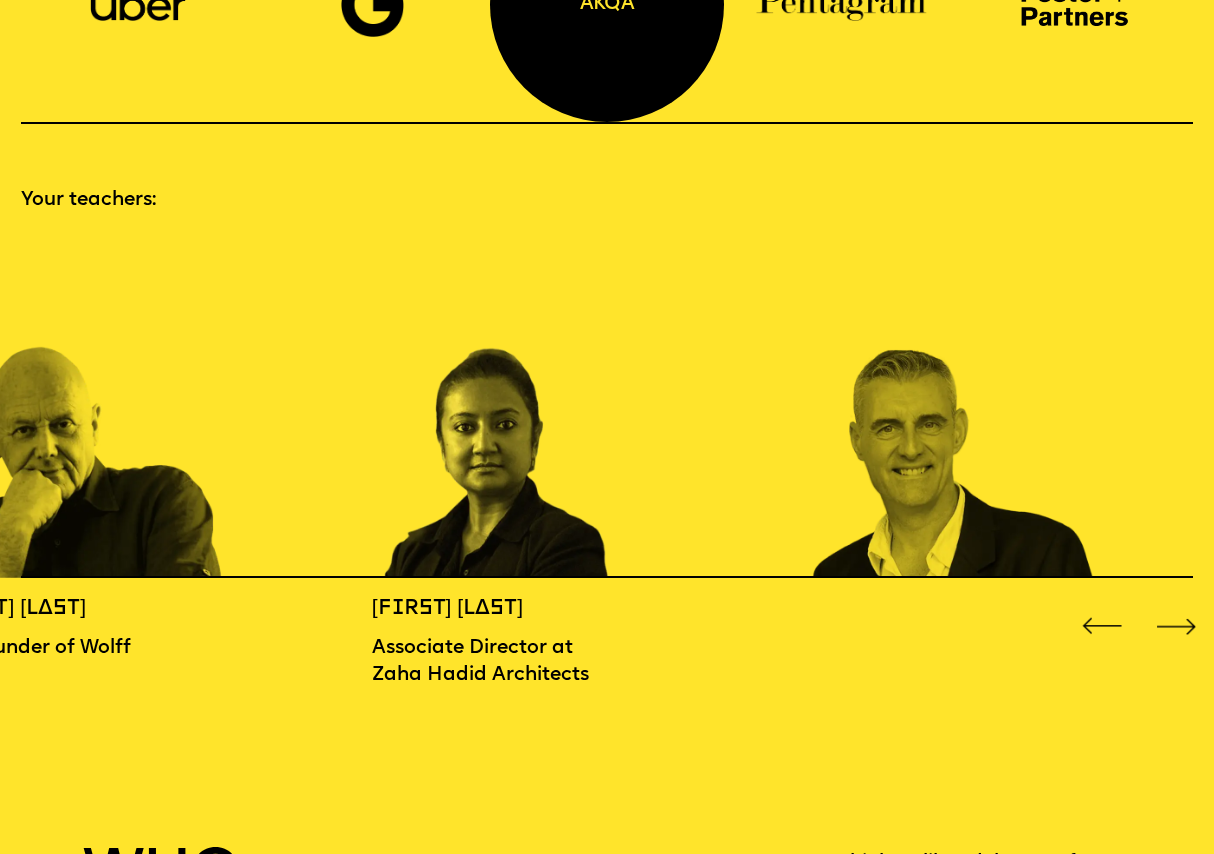 scroll, scrollTop: 1700, scrollLeft: 0, axis: vertical 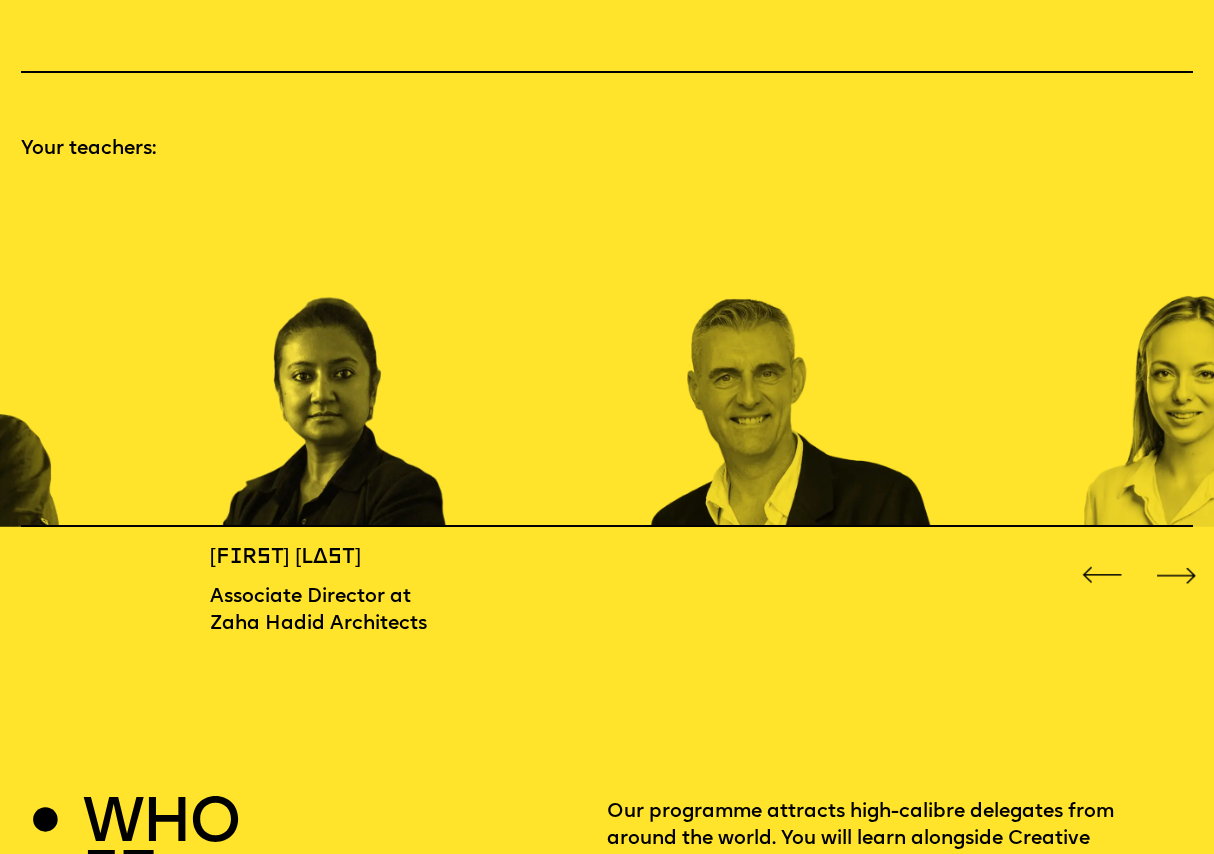 click at bounding box center (-82, 357) 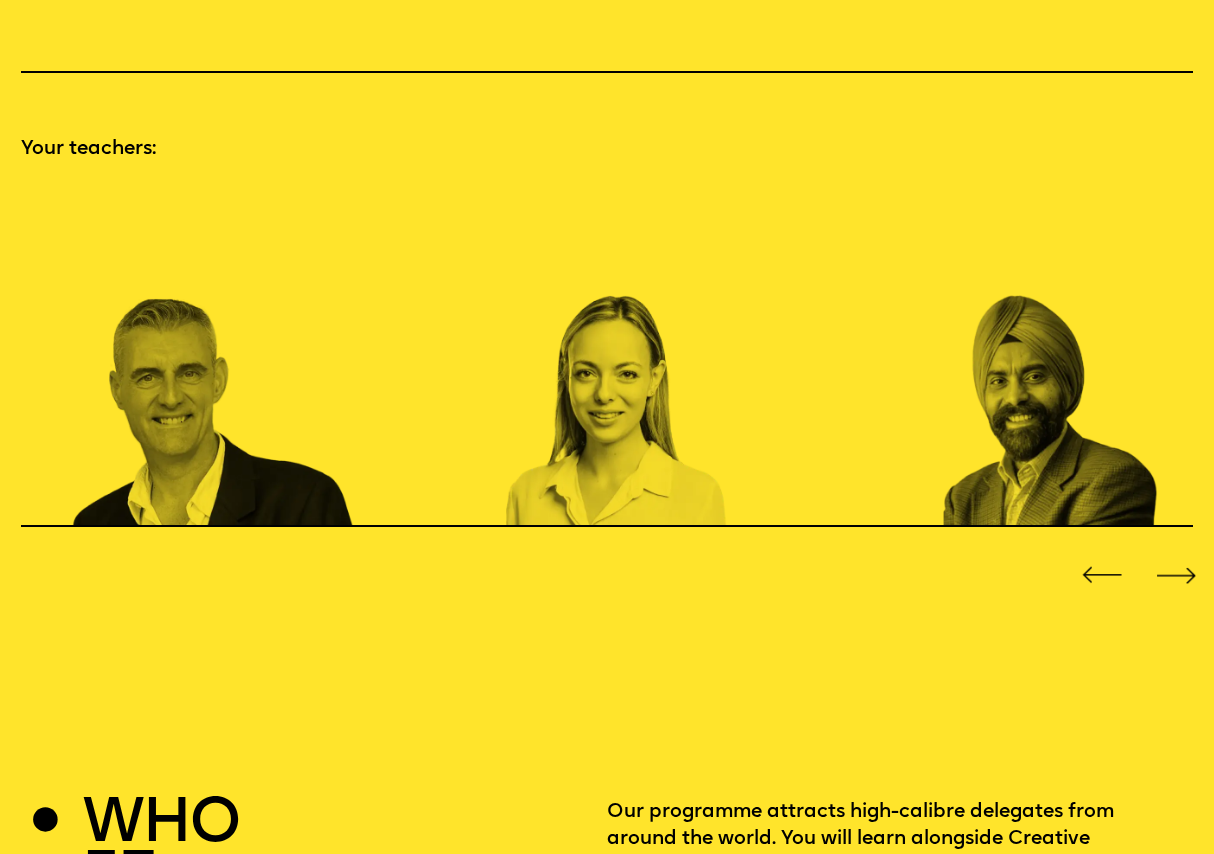 click at bounding box center [214, 357] 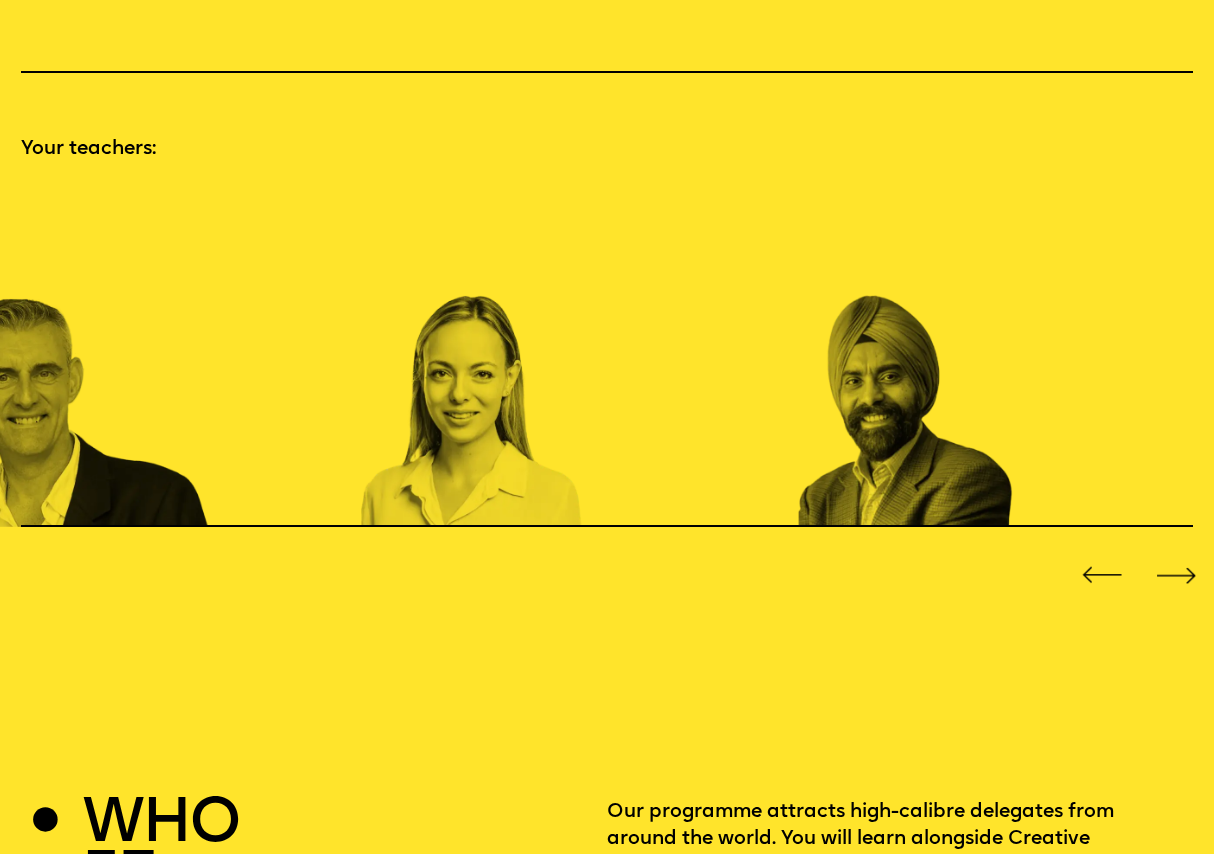 click at bounding box center [506, 357] 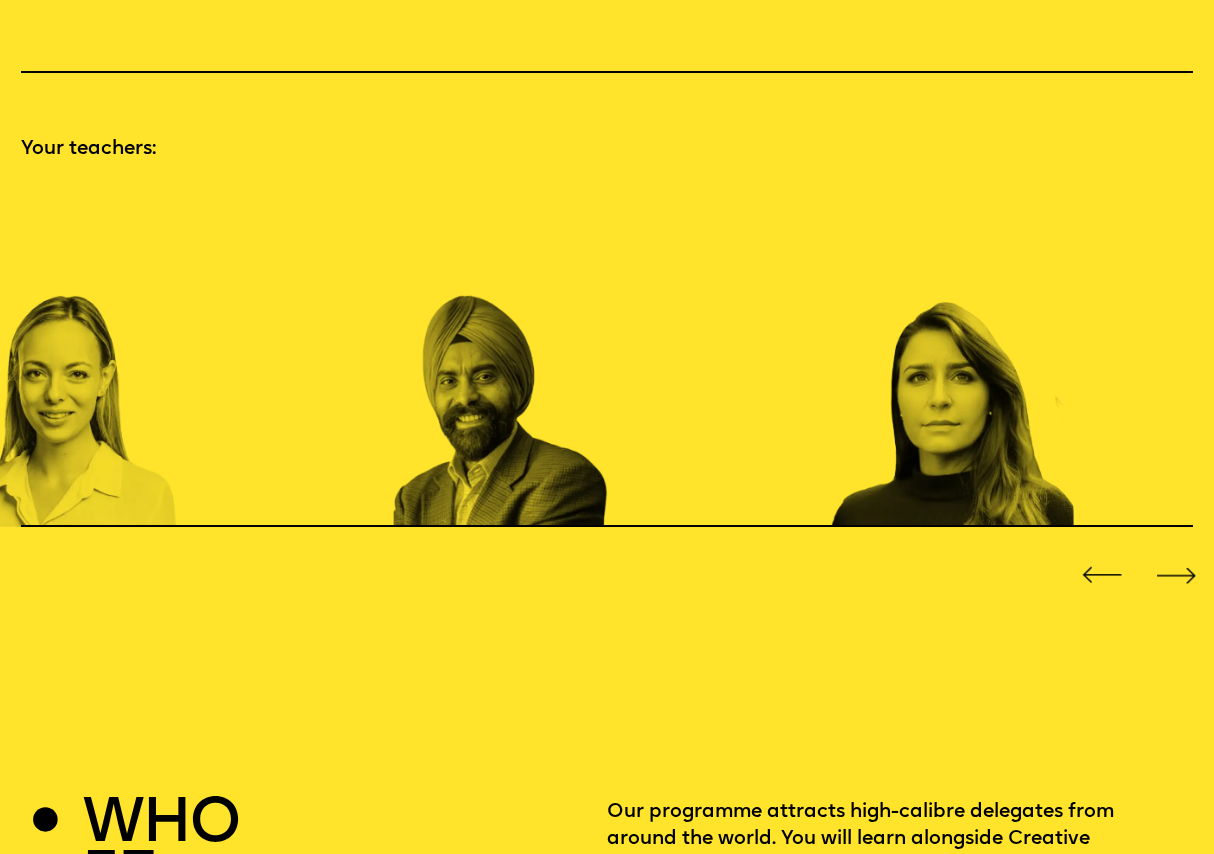 click at bounding box center [538, 357] 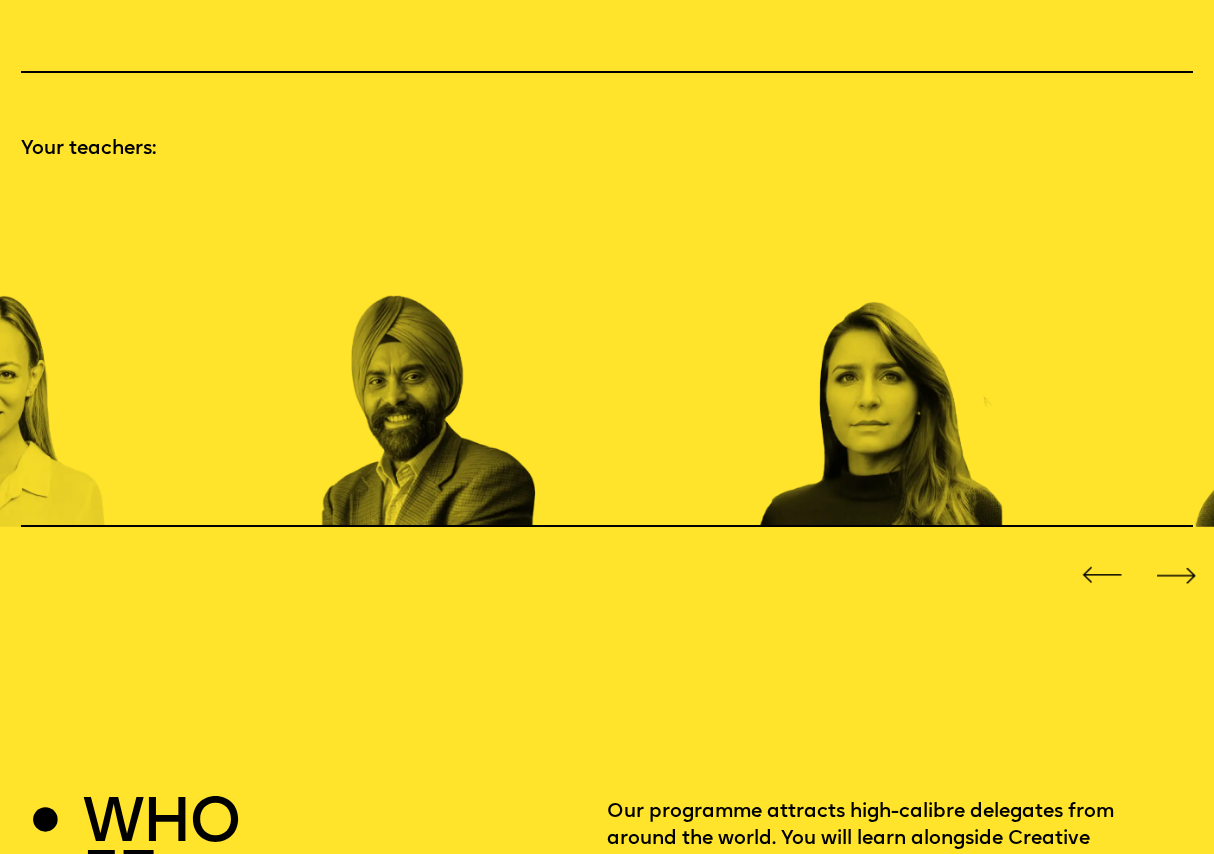 click at bounding box center [903, 357] 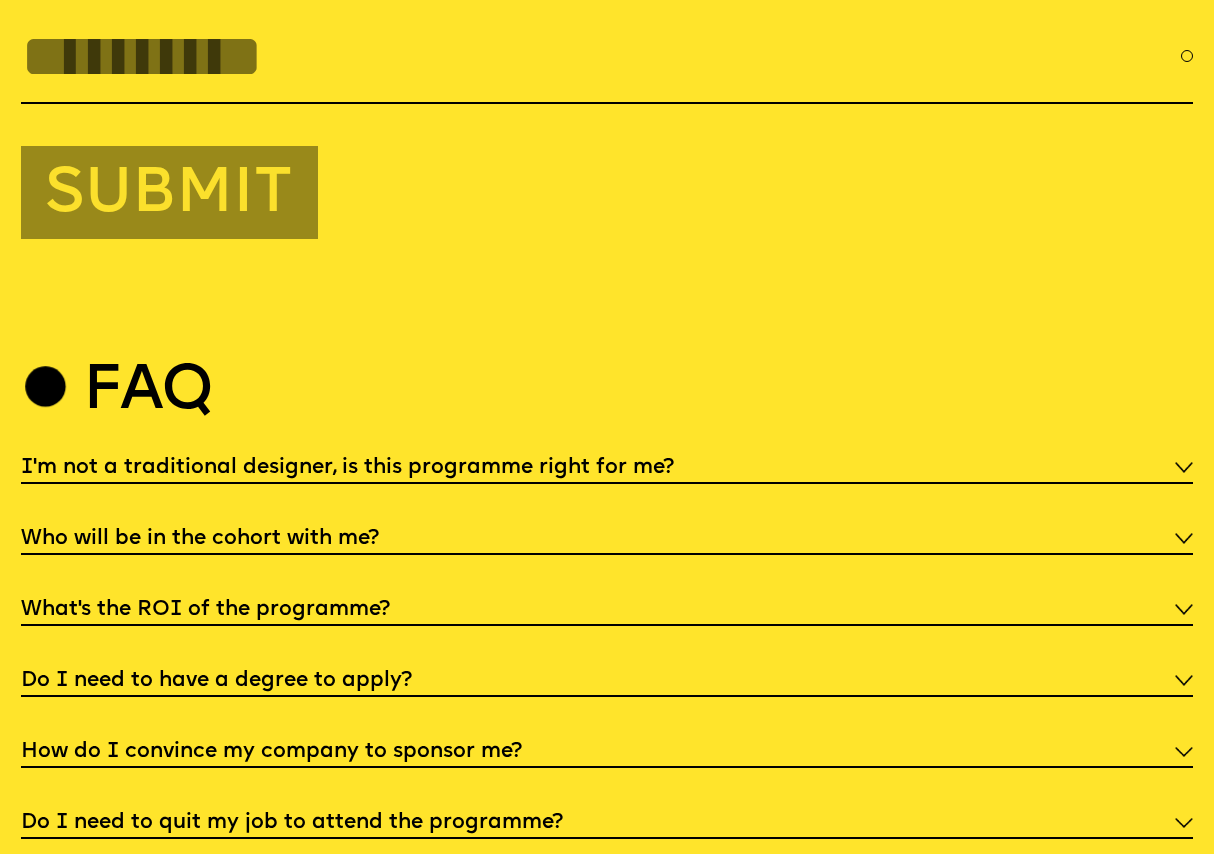 scroll, scrollTop: 5900, scrollLeft: 0, axis: vertical 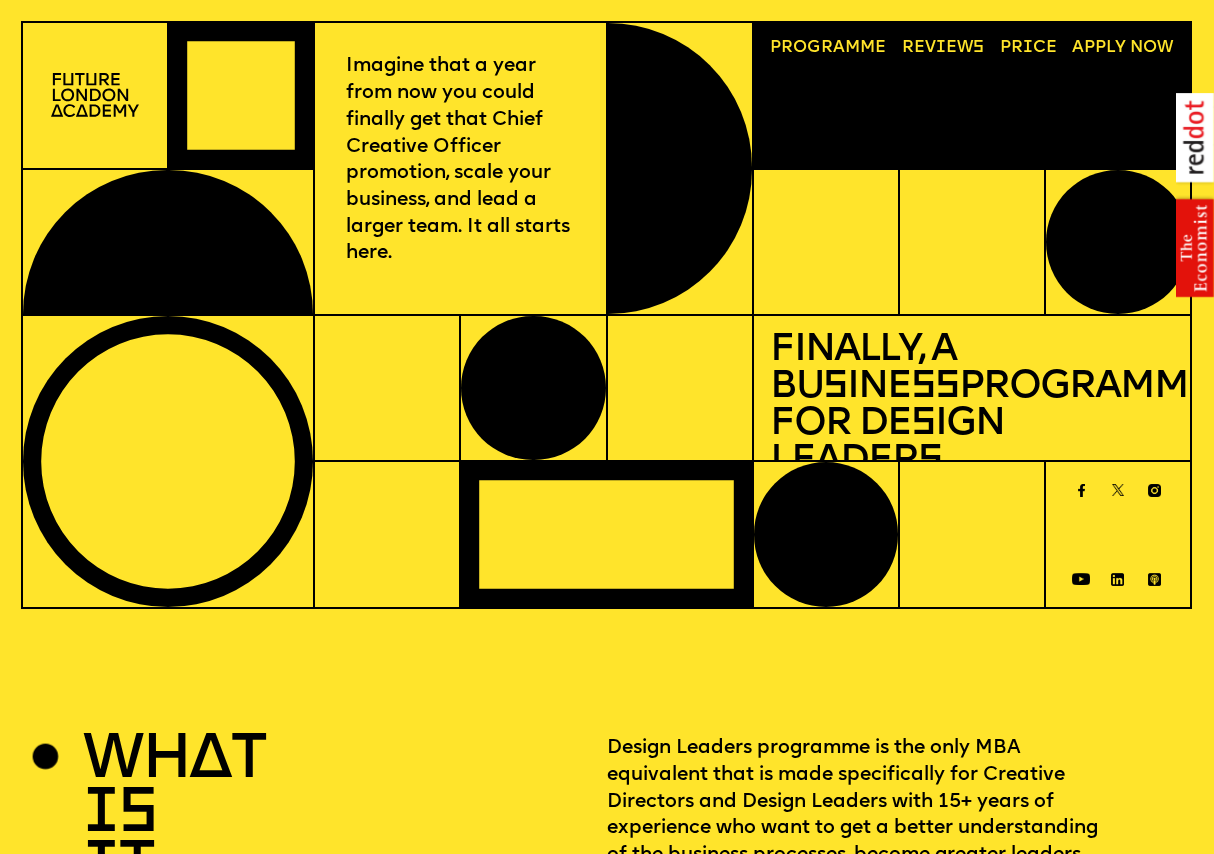 drag, startPoint x: 653, startPoint y: 443, endPoint x: 643, endPoint y: -92, distance: 535.09344 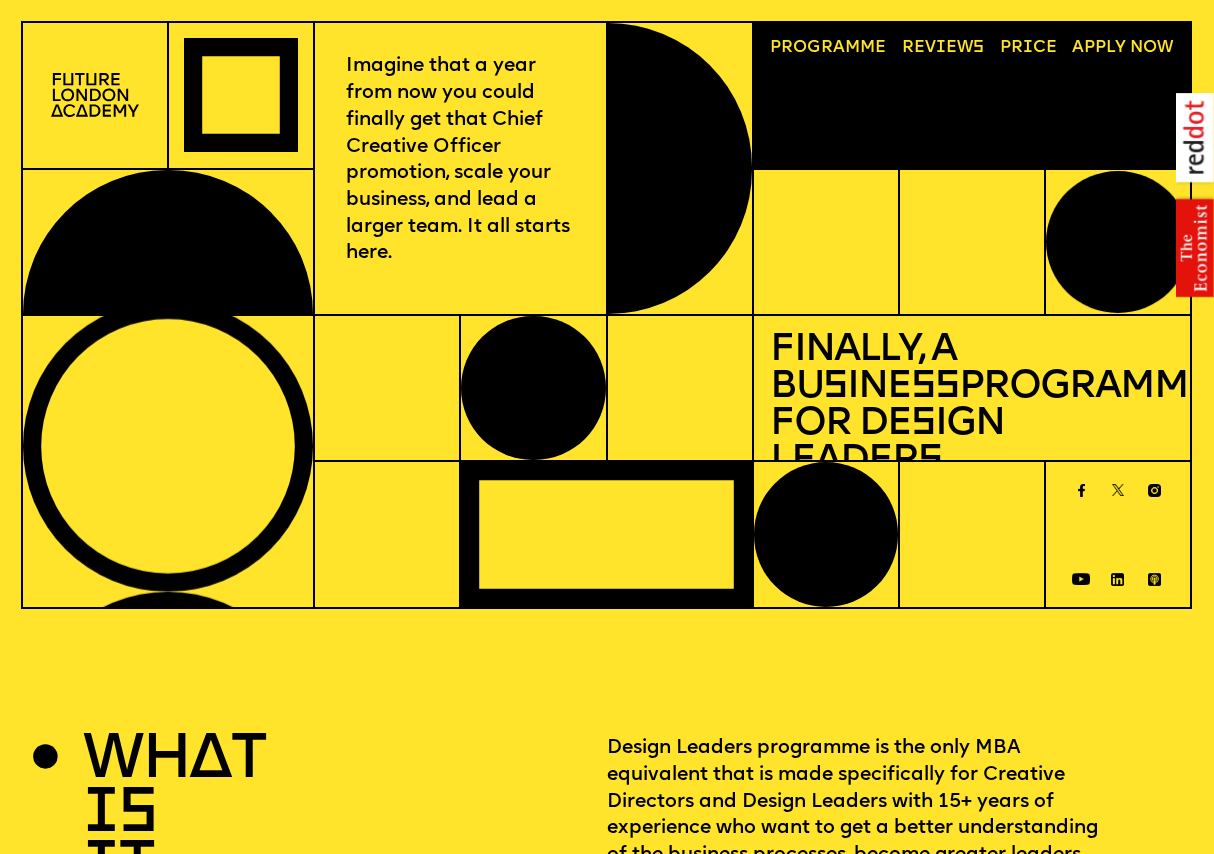 click on "Price" at bounding box center [1028, 49] 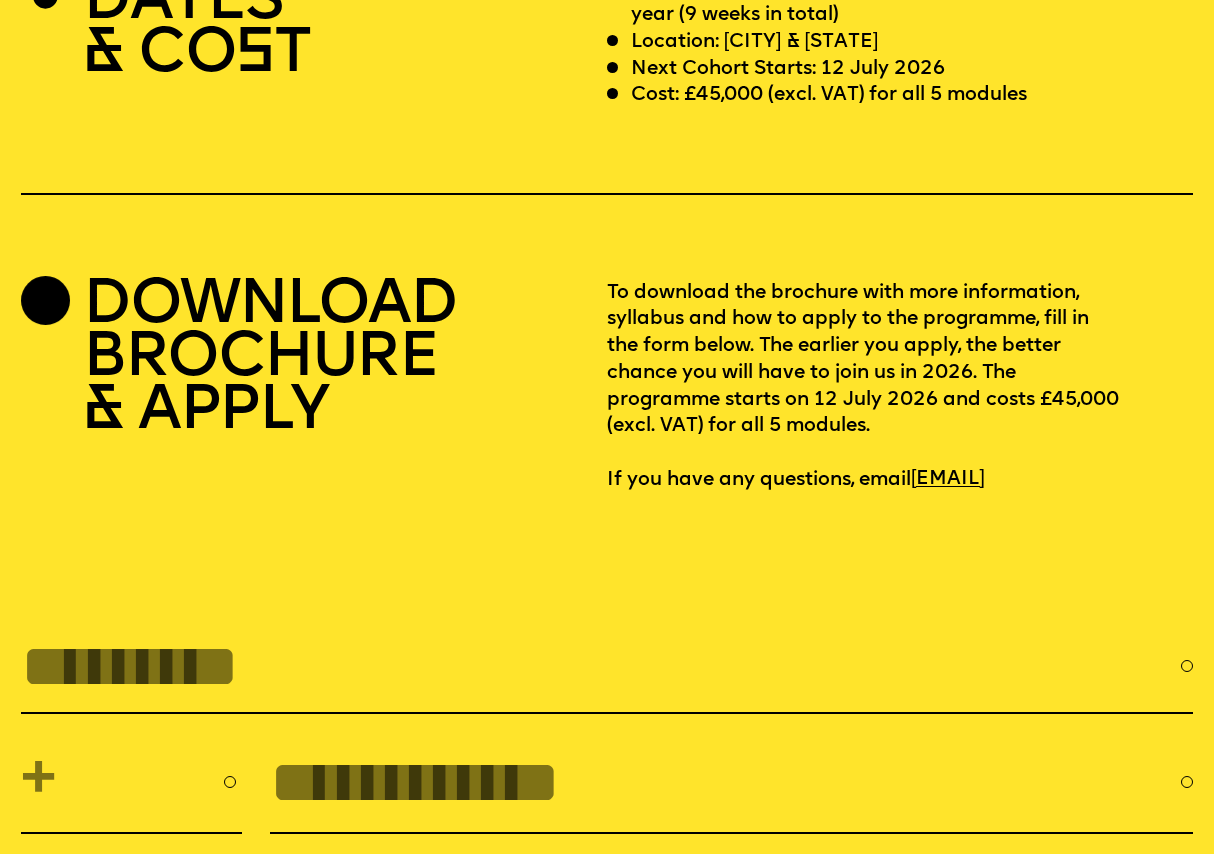 scroll, scrollTop: 5057, scrollLeft: 0, axis: vertical 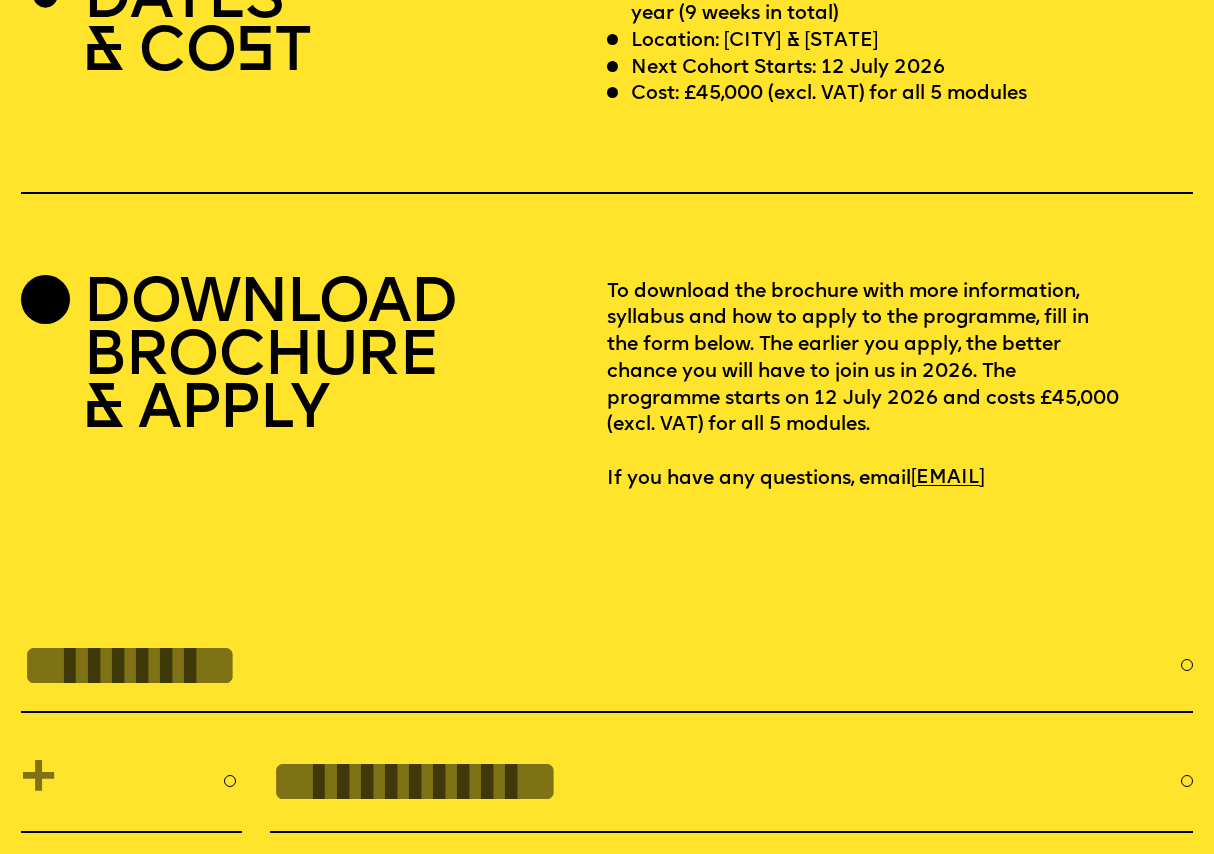 click on "To download the brochure with more information, syllabus and how to apply to the programme, fill in the form below. The earlier you apply, the better chance you will have to join us in 2026. The programme starts on 12 July 2026 and costs £45,000 (excl. VAT) for all 5 modules. If you have any questions, email [EMAIL]" at bounding box center (900, 386) 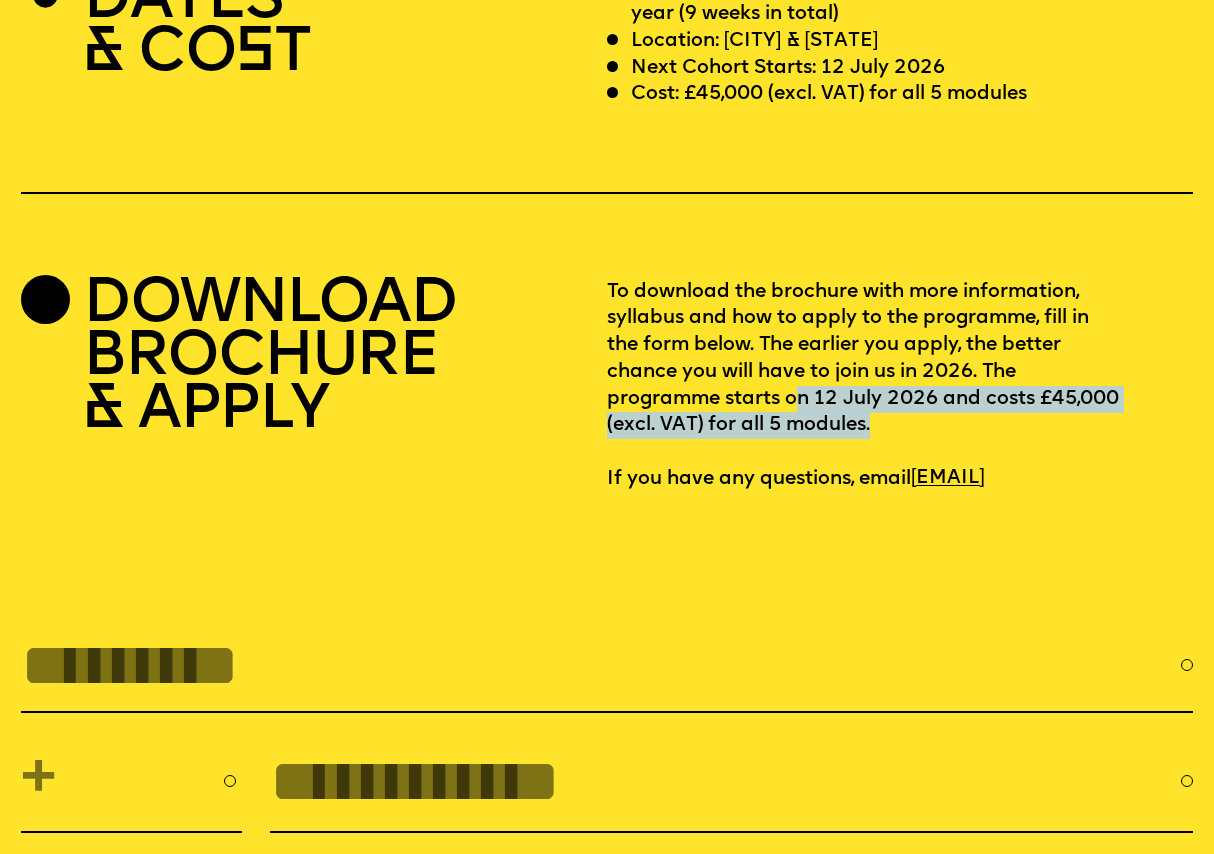 drag, startPoint x: 802, startPoint y: 496, endPoint x: 993, endPoint y: 519, distance: 192.37984 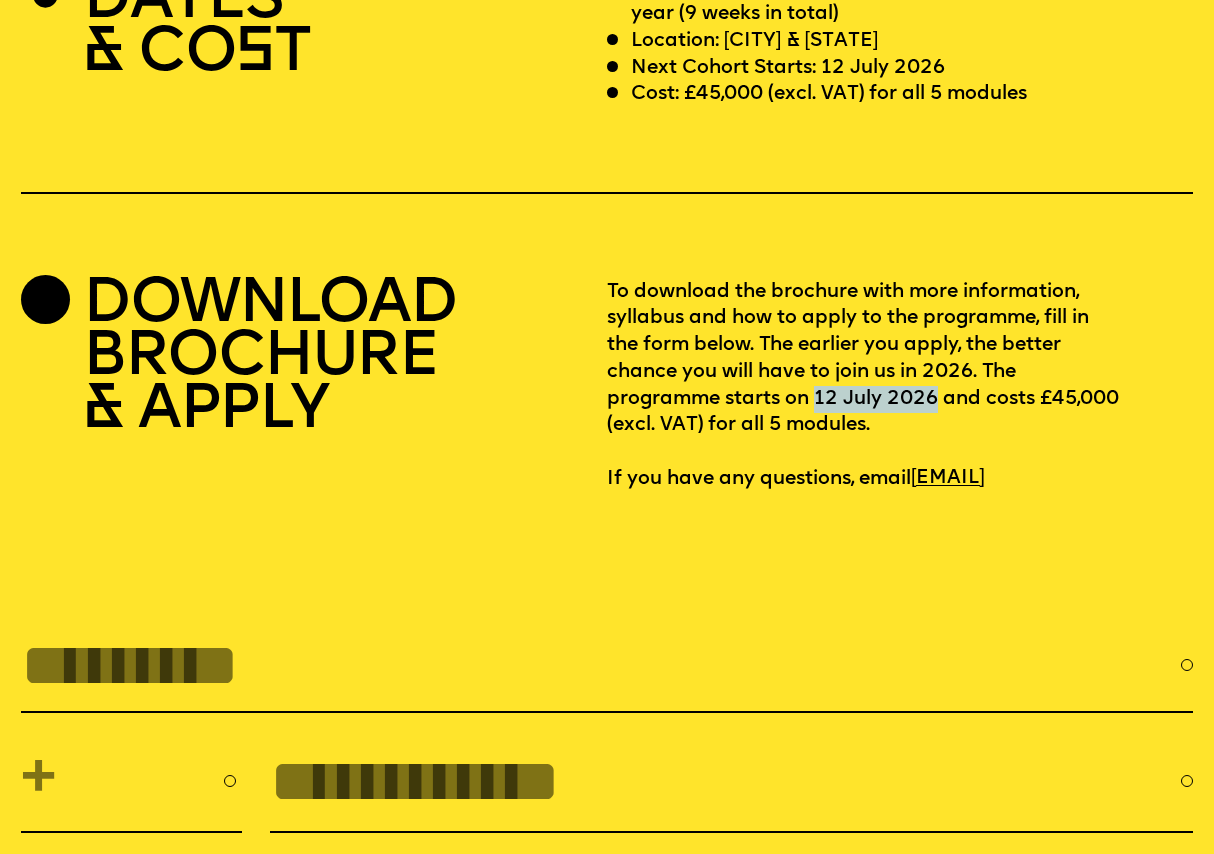 drag, startPoint x: 820, startPoint y: 499, endPoint x: 939, endPoint y: 501, distance: 119.01681 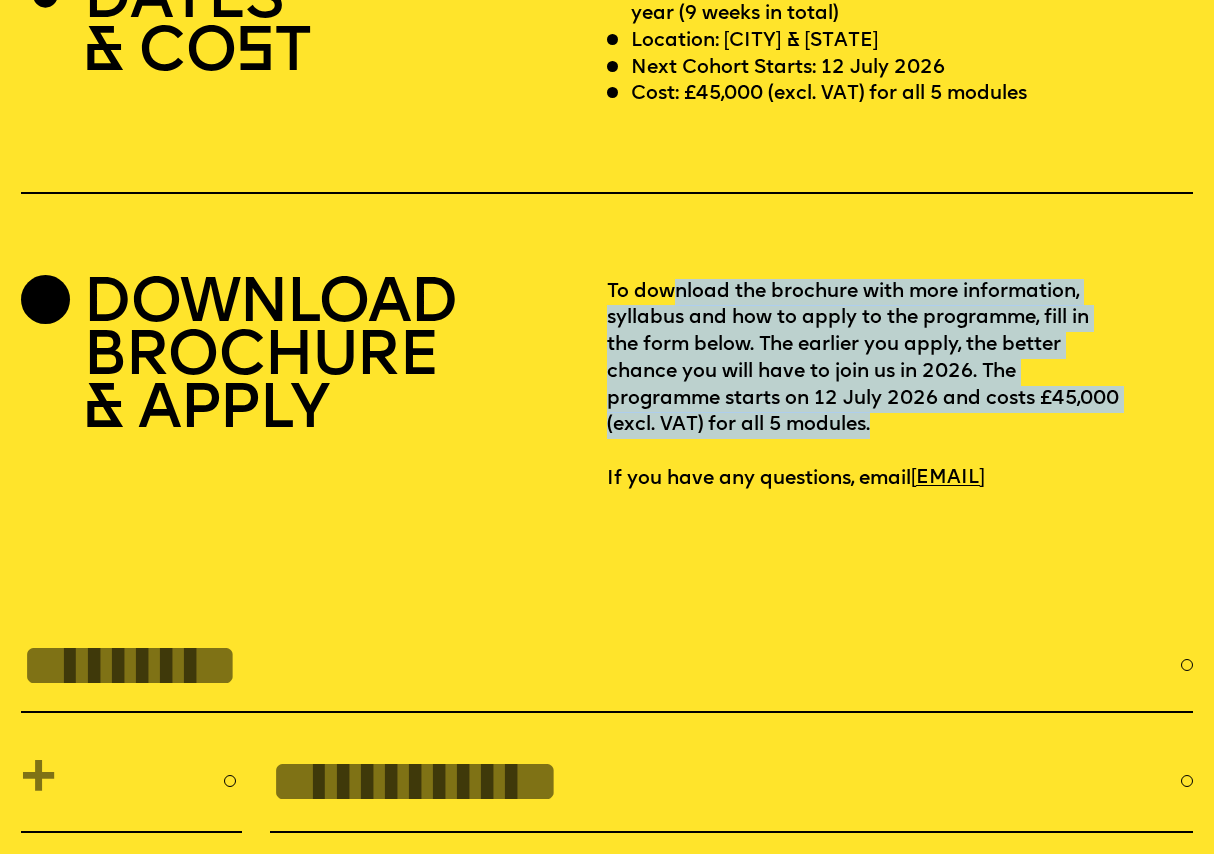 drag, startPoint x: 972, startPoint y: 515, endPoint x: 672, endPoint y: 380, distance: 328.97568 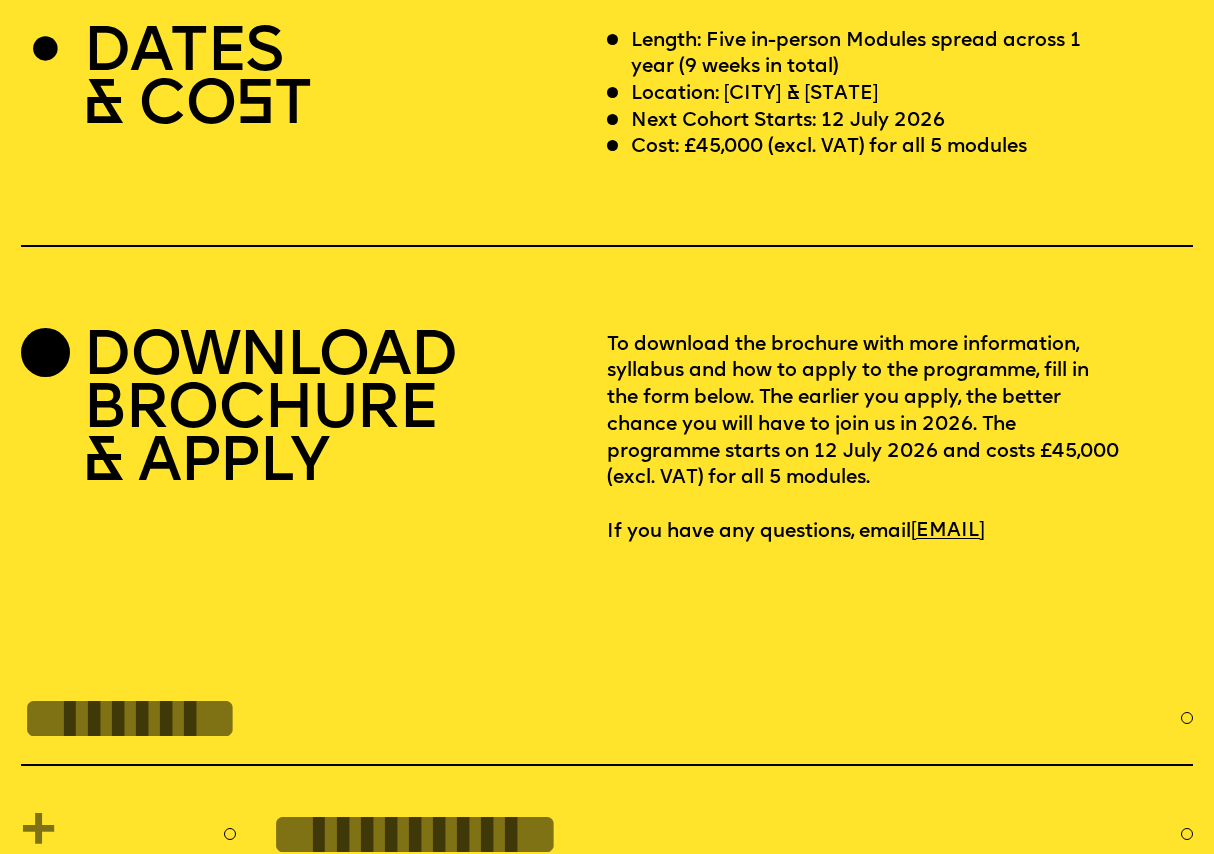 scroll, scrollTop: 4957, scrollLeft: 0, axis: vertical 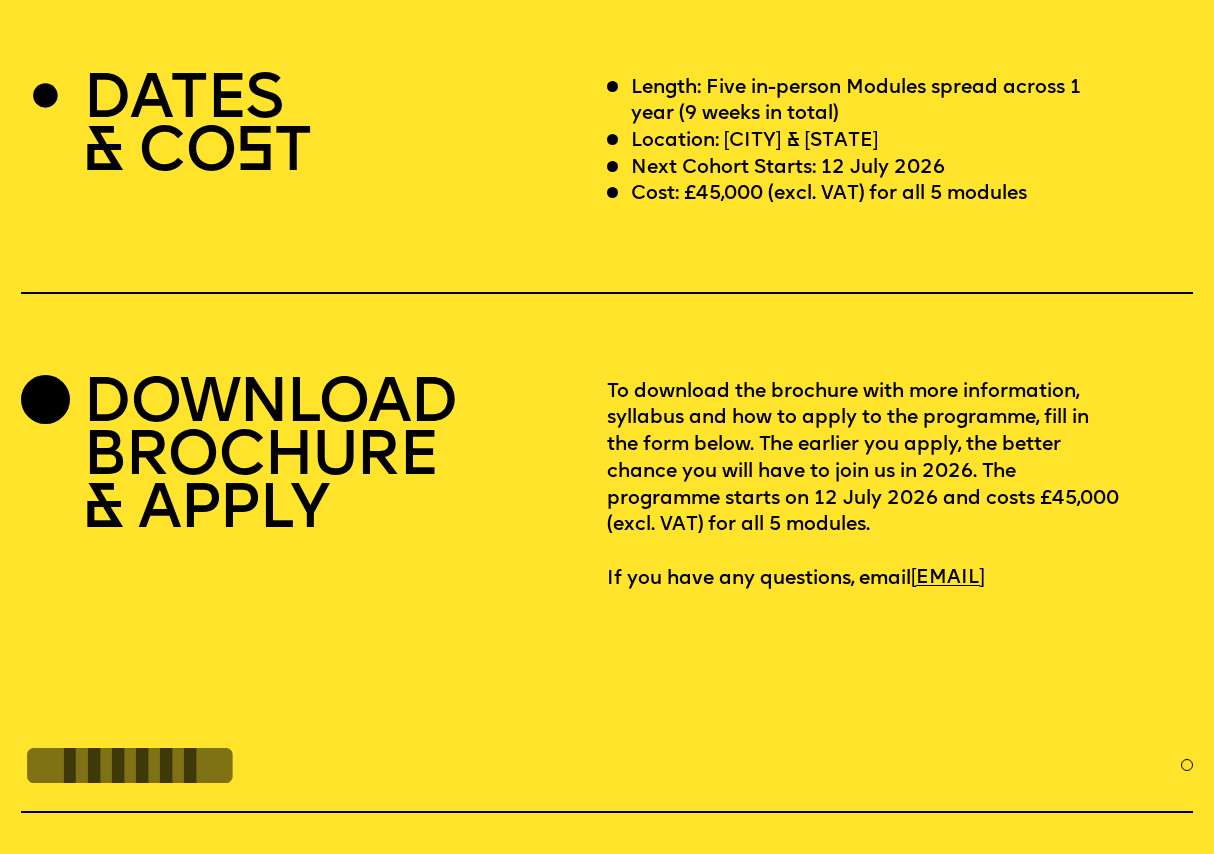 click on "DOWNLOAD  BROCHURE  & APPLY" at bounding box center (269, 459) 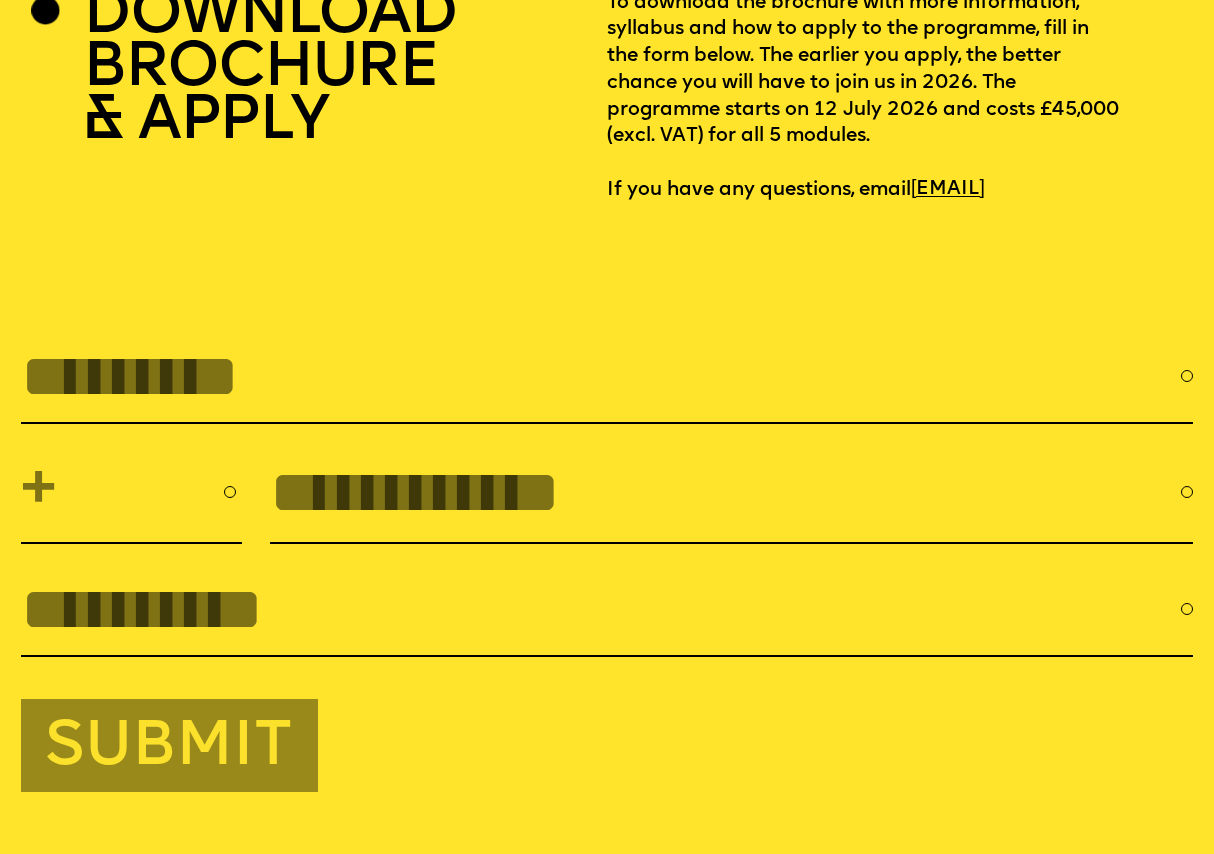 scroll, scrollTop: 5457, scrollLeft: 0, axis: vertical 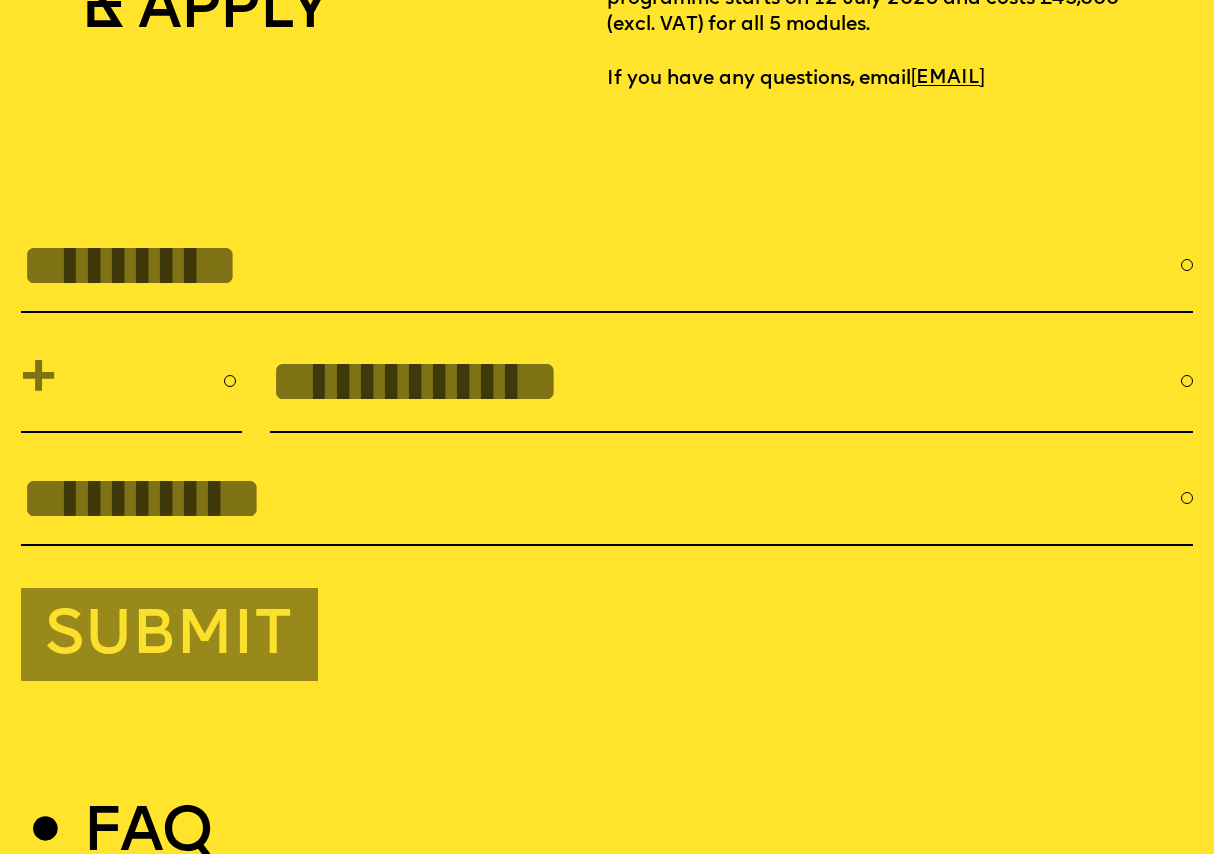 click at bounding box center [601, 265] 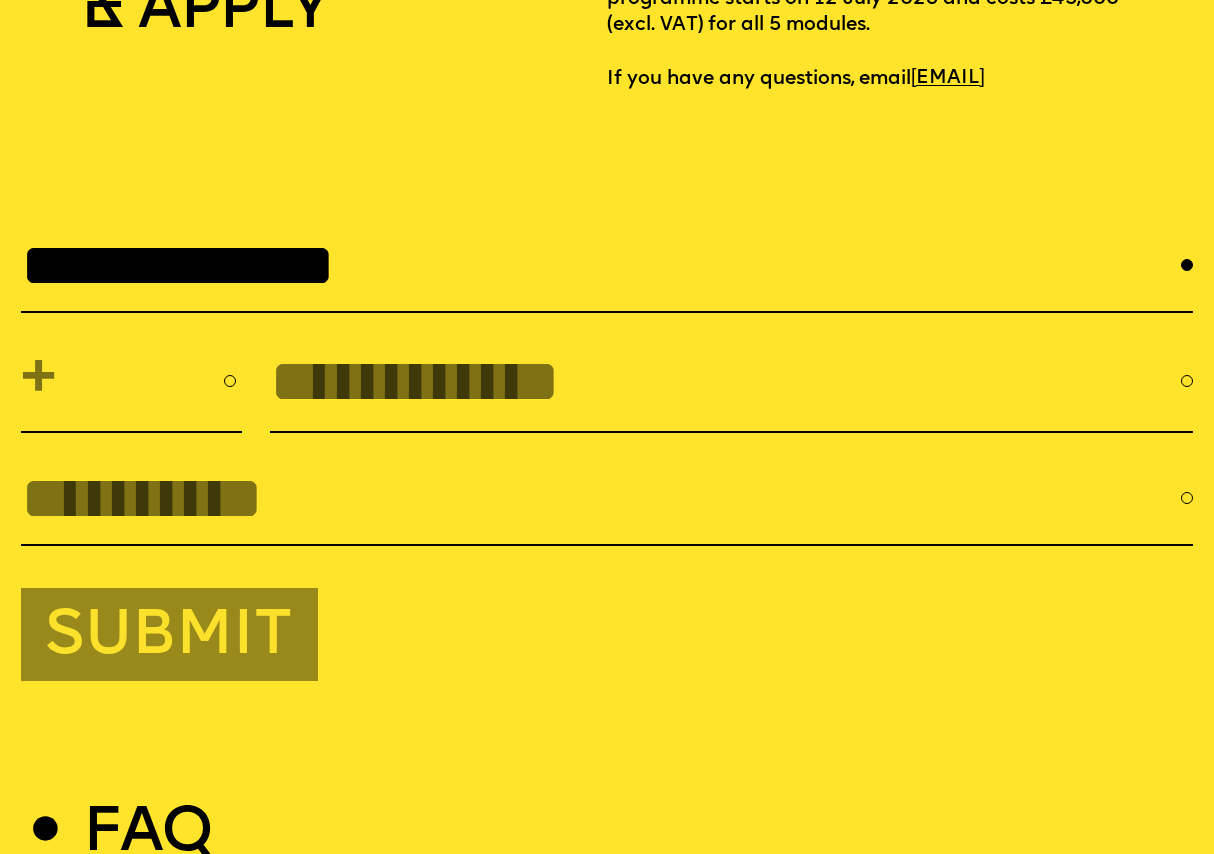 type on "**********" 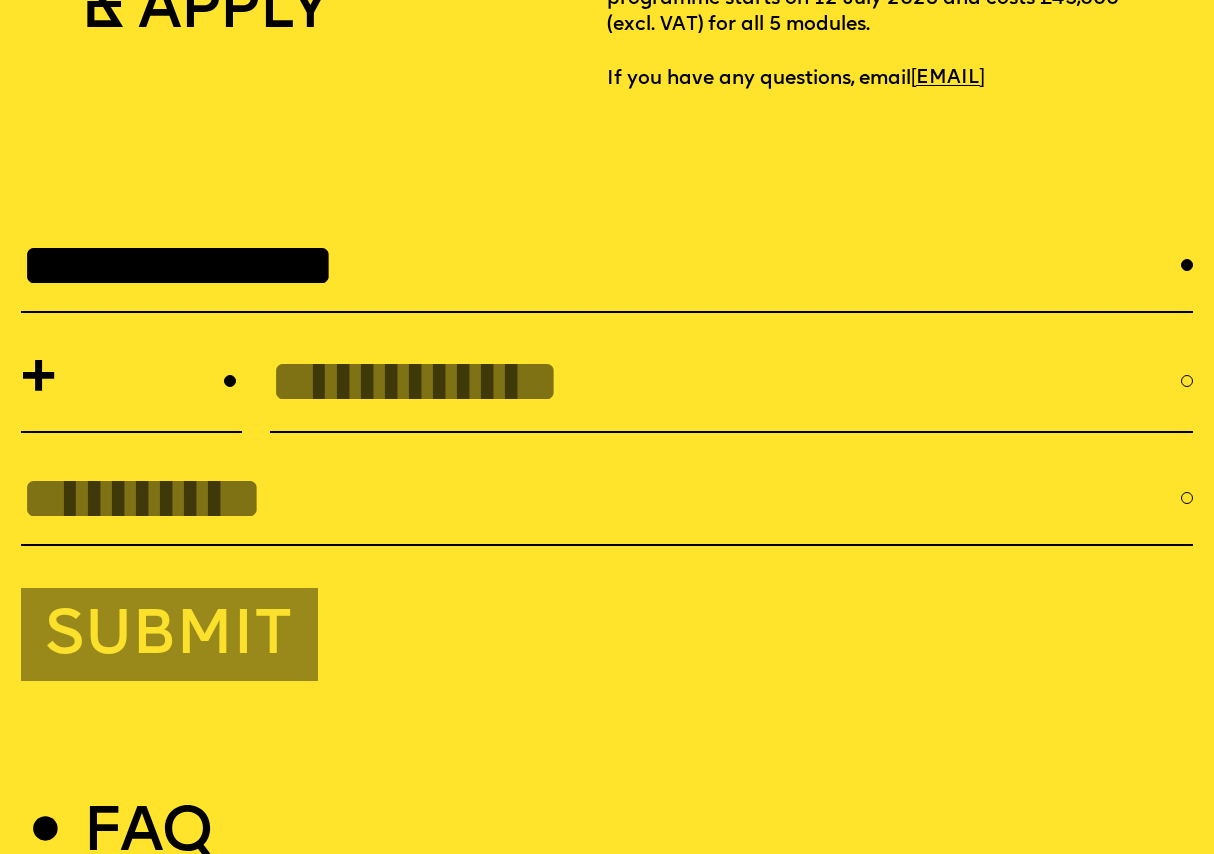 click on "**********" at bounding box center (131, 381) 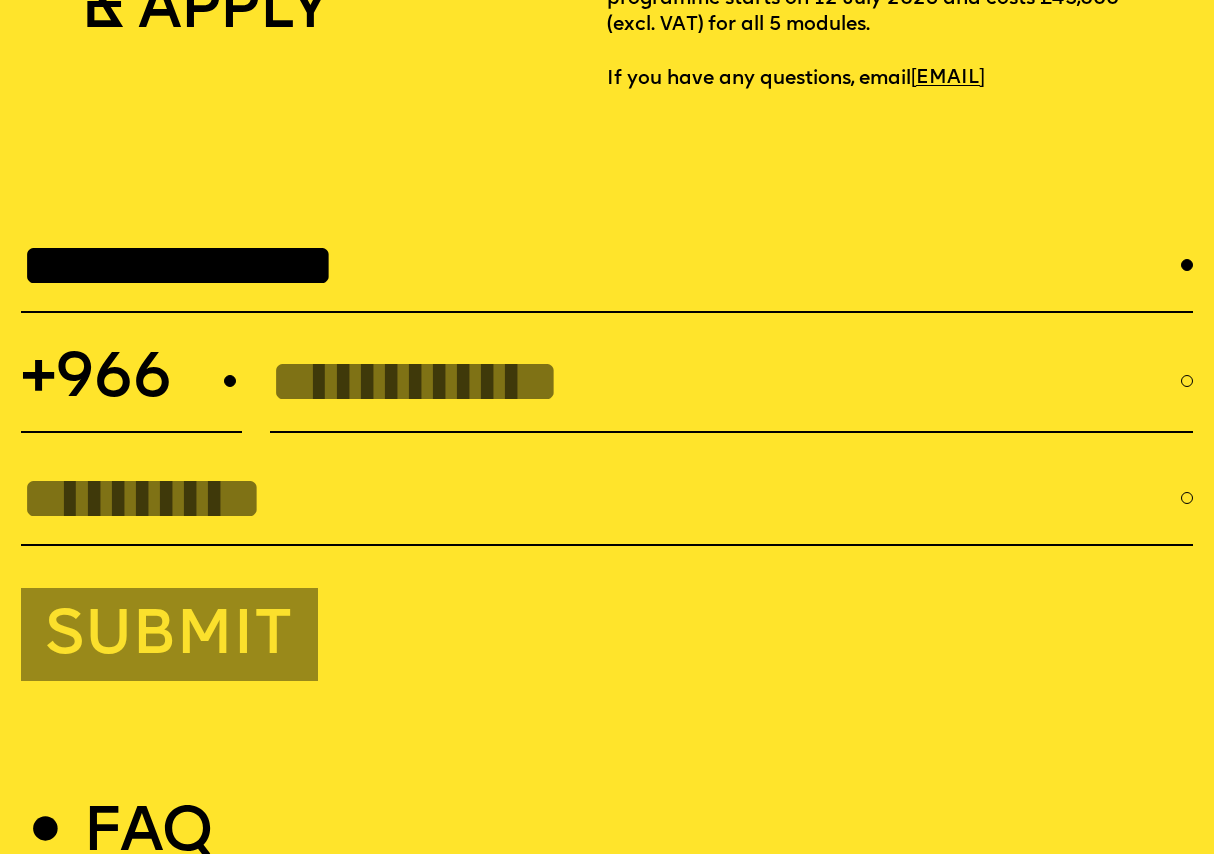 click at bounding box center [725, 381] 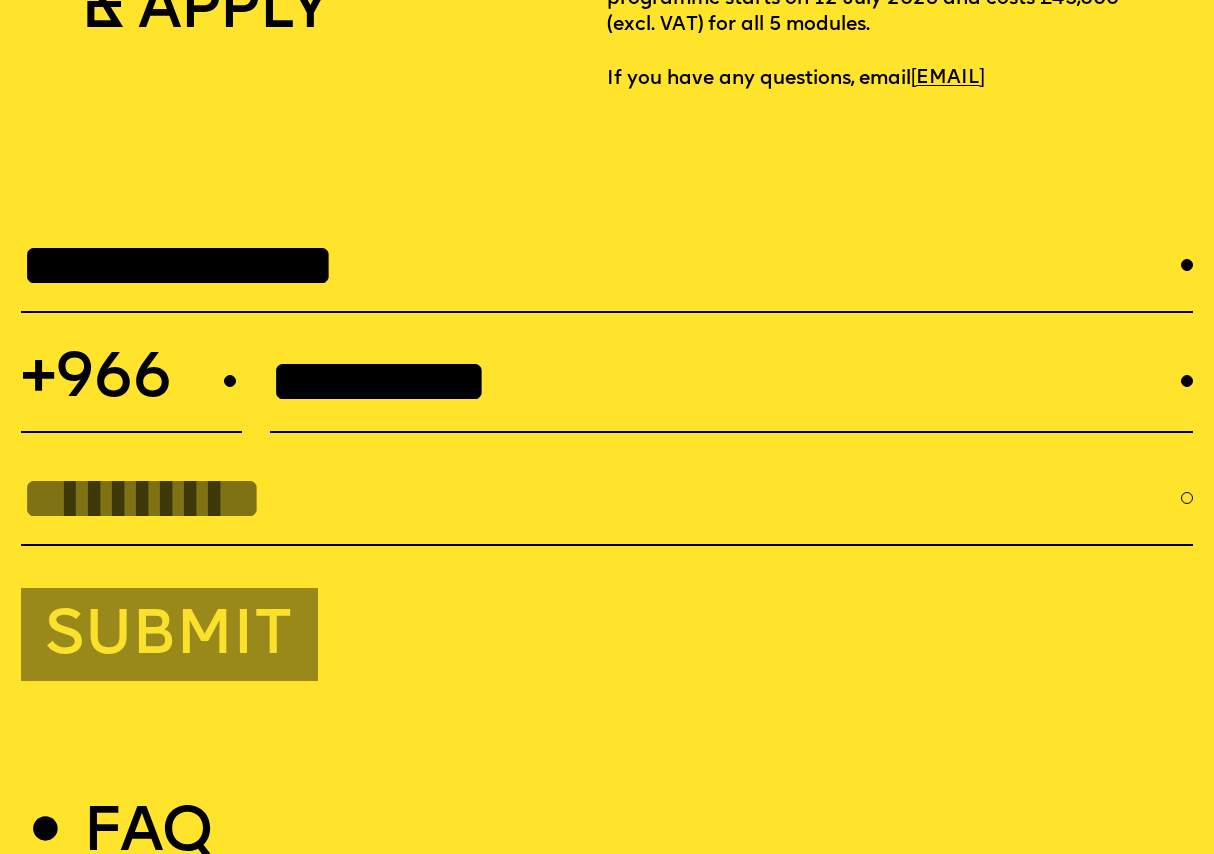 type on "*********" 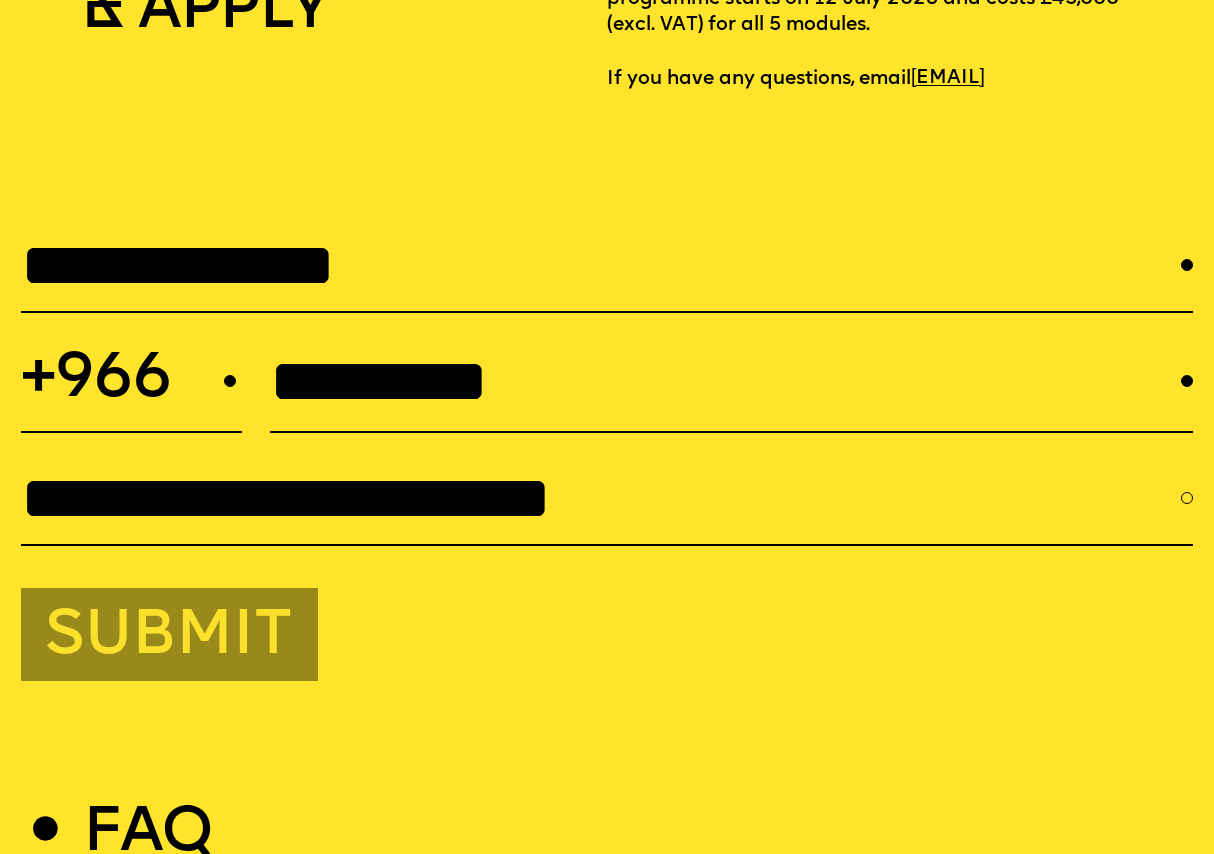 scroll, scrollTop: 5557, scrollLeft: 0, axis: vertical 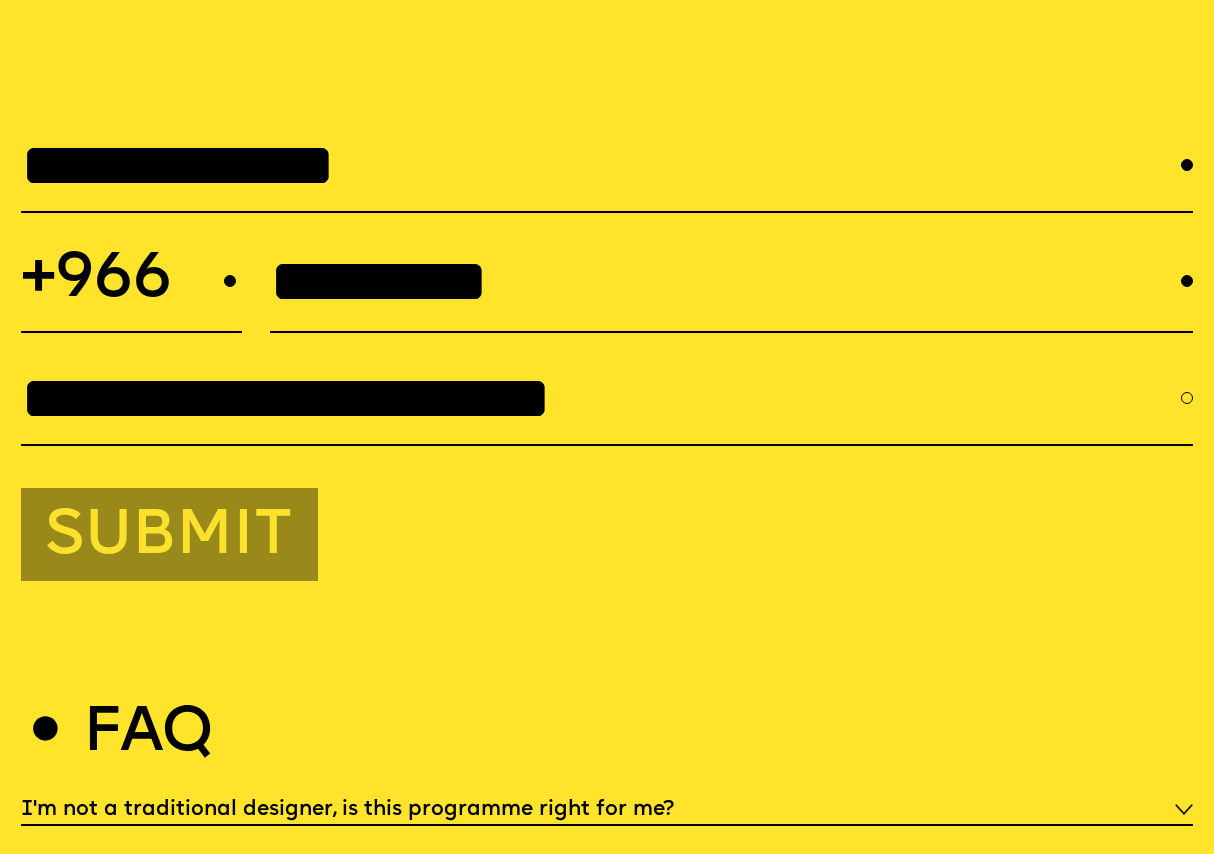 click on "**********" at bounding box center [601, 398] 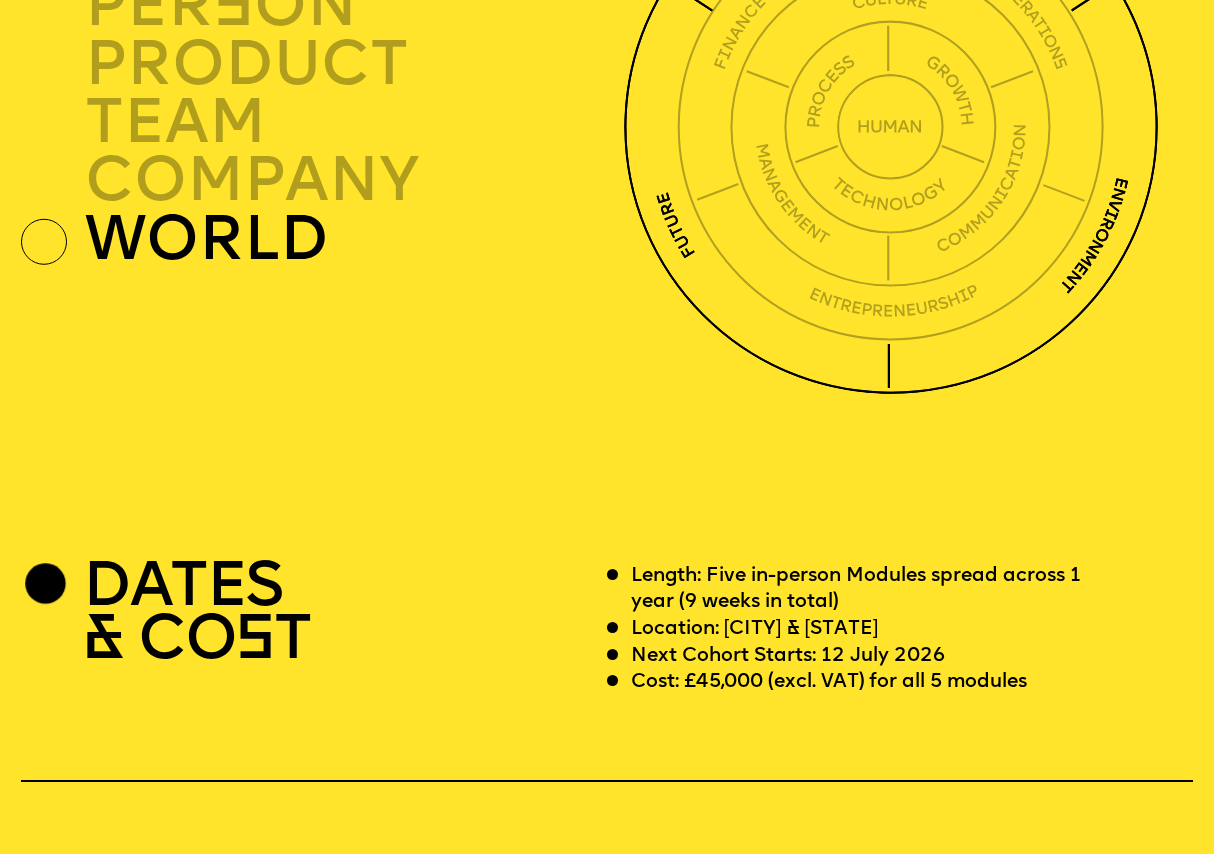scroll, scrollTop: 4357, scrollLeft: 0, axis: vertical 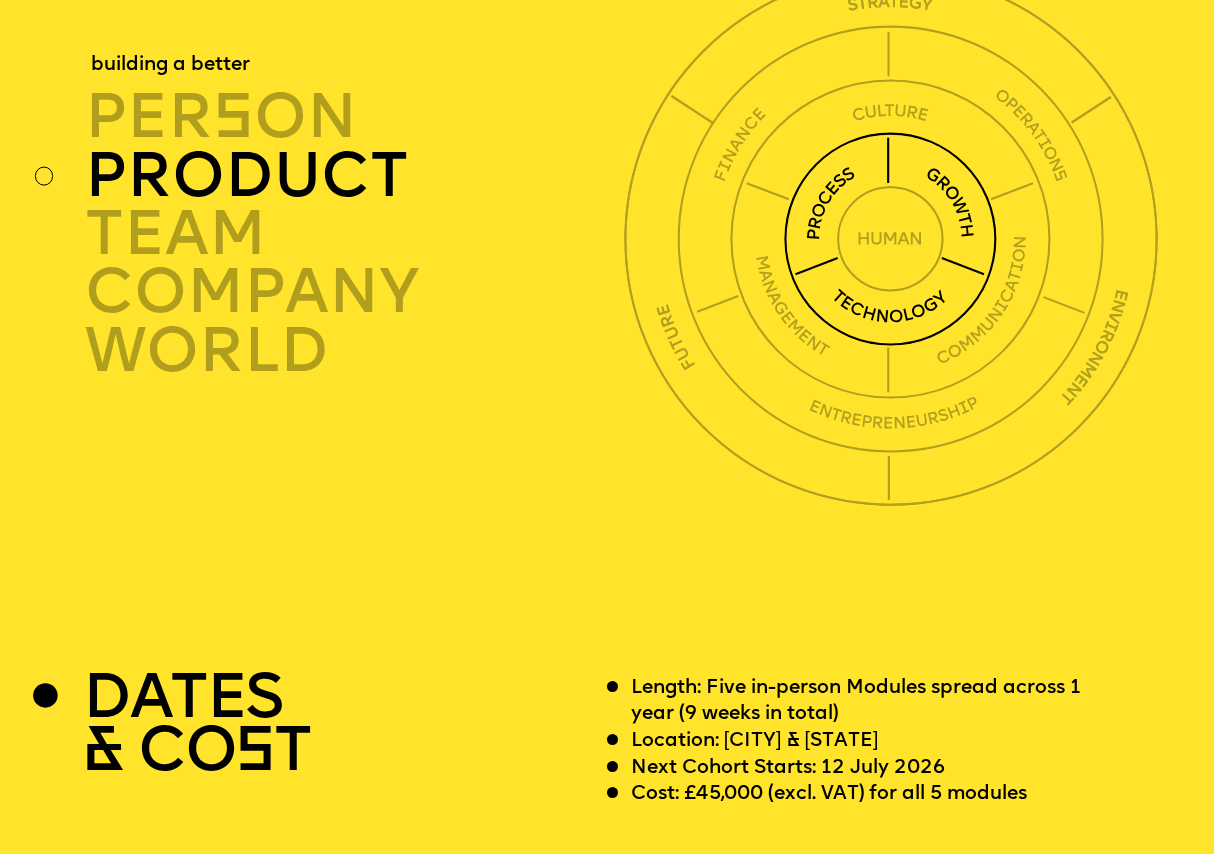 click at bounding box center [891, 239] 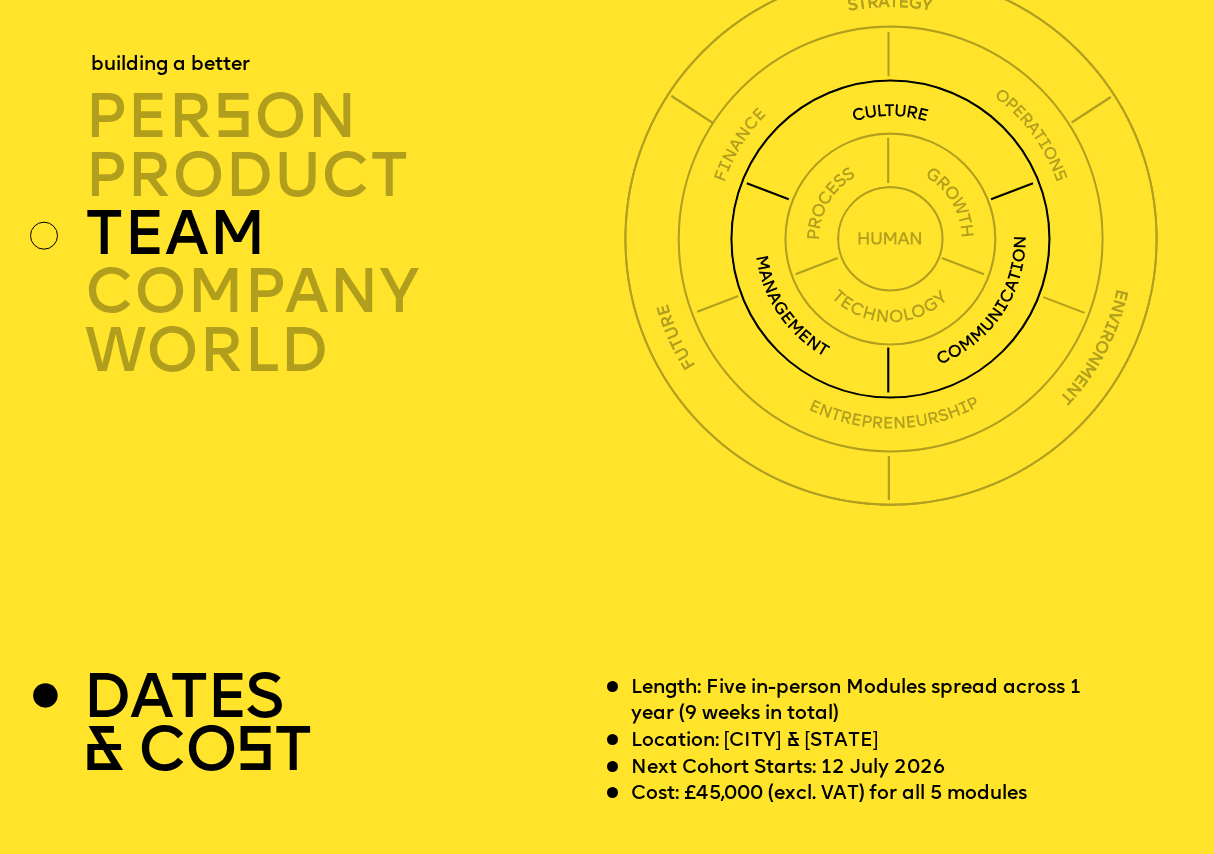 click at bounding box center (890, 239) 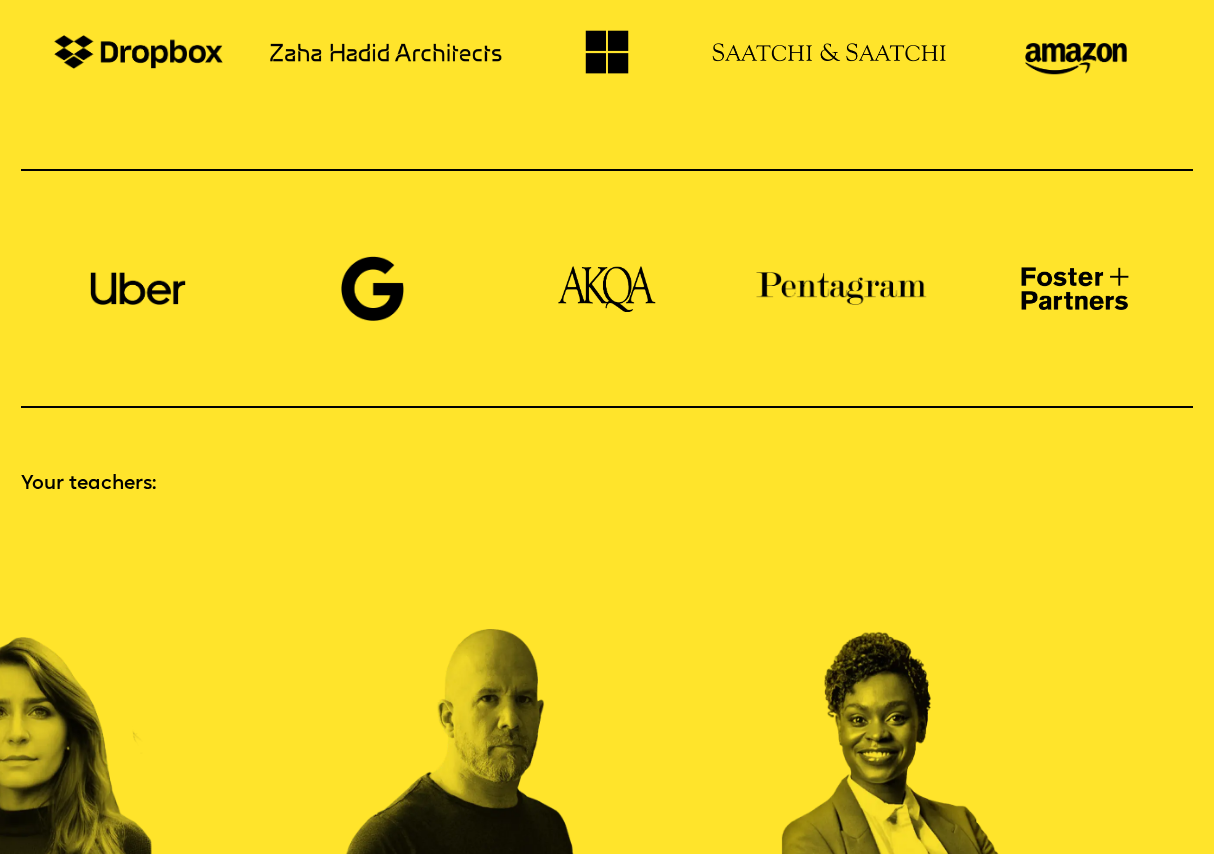 scroll, scrollTop: 0, scrollLeft: 5, axis: horizontal 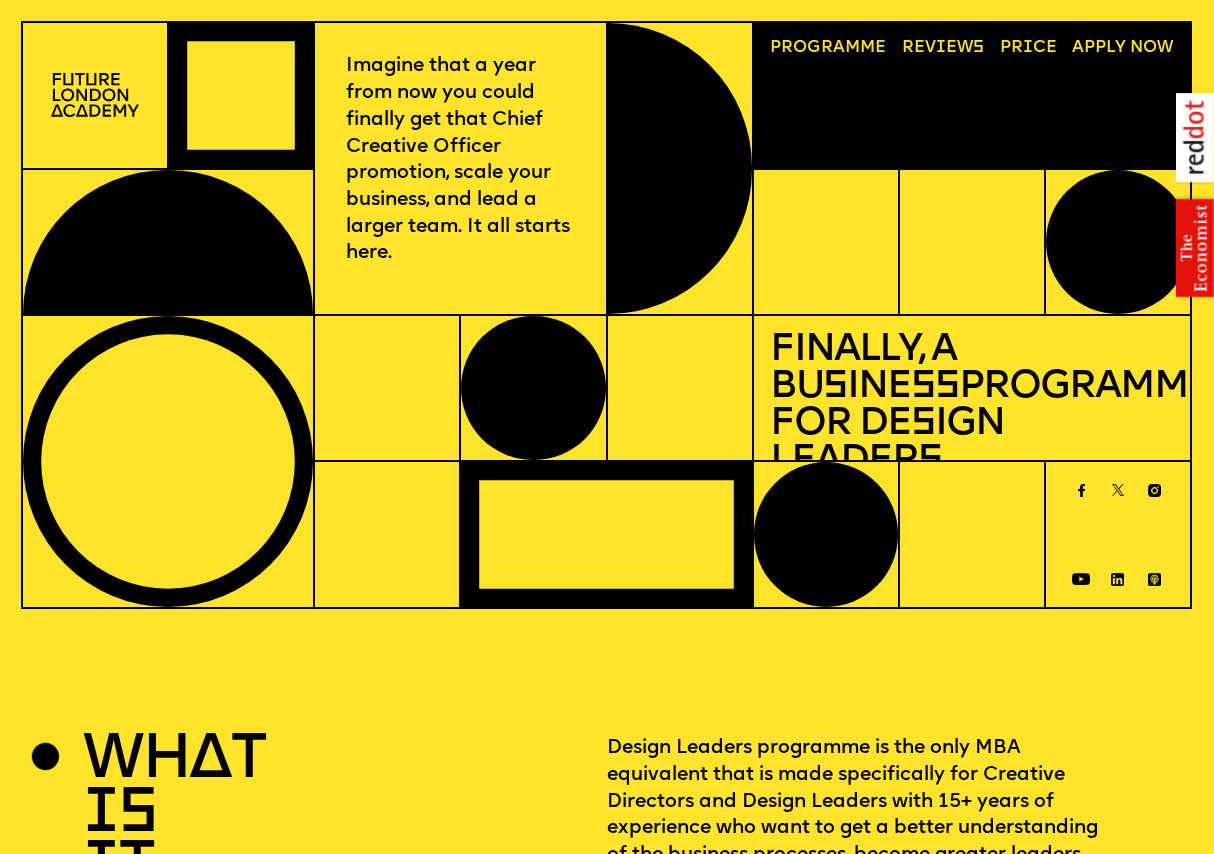 drag, startPoint x: 714, startPoint y: 584, endPoint x: 764, endPoint y: 155, distance: 431.90393 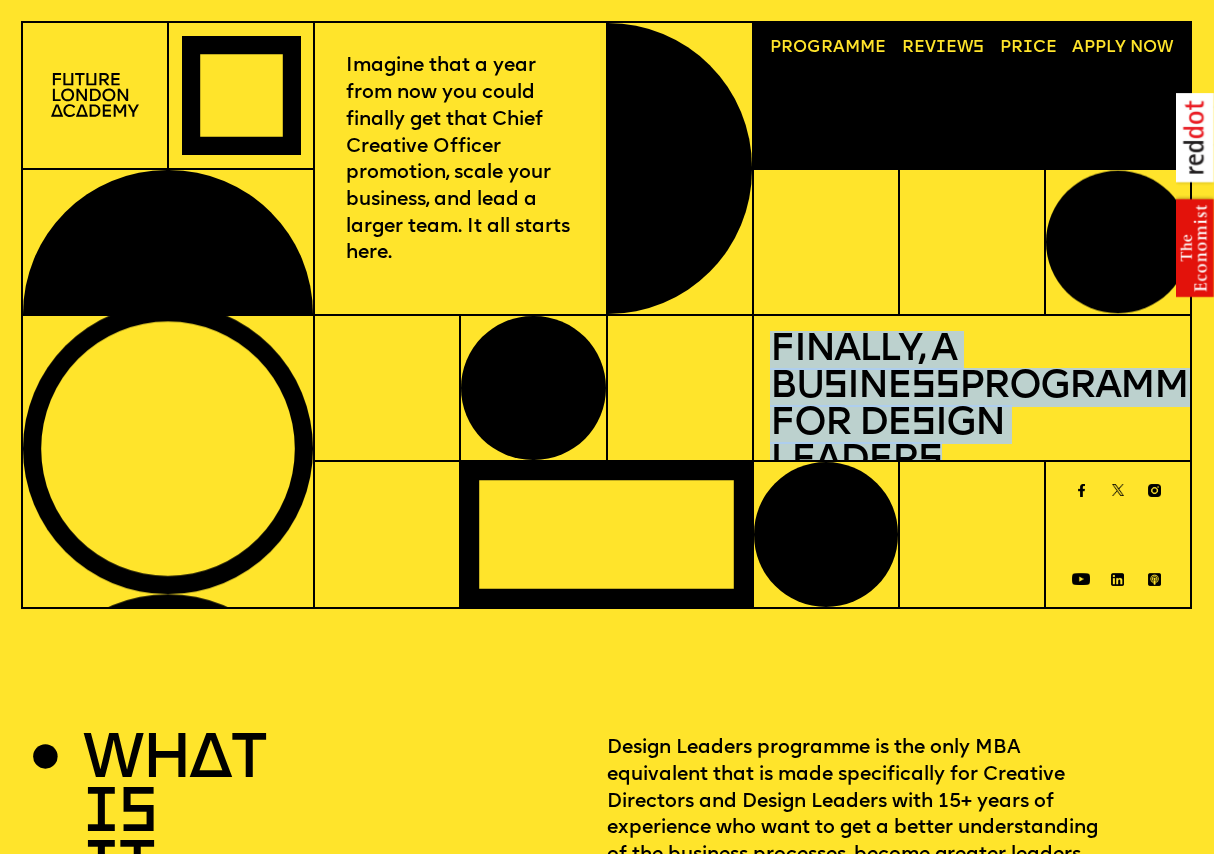 drag, startPoint x: 761, startPoint y: 355, endPoint x: 1112, endPoint y: 416, distance: 356.26114 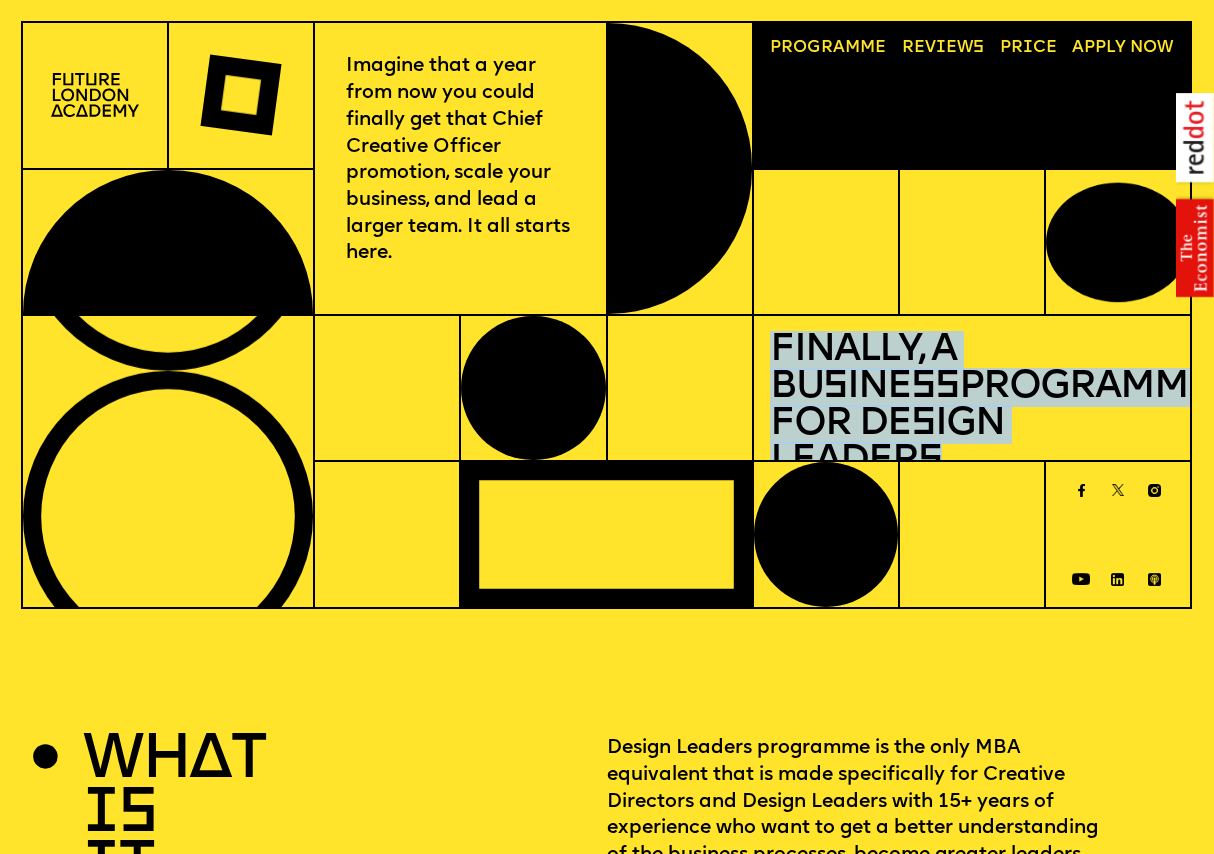 click on "Finally, a Bu s ine ss  Programme for De s ign Leader s" at bounding box center [971, 407] 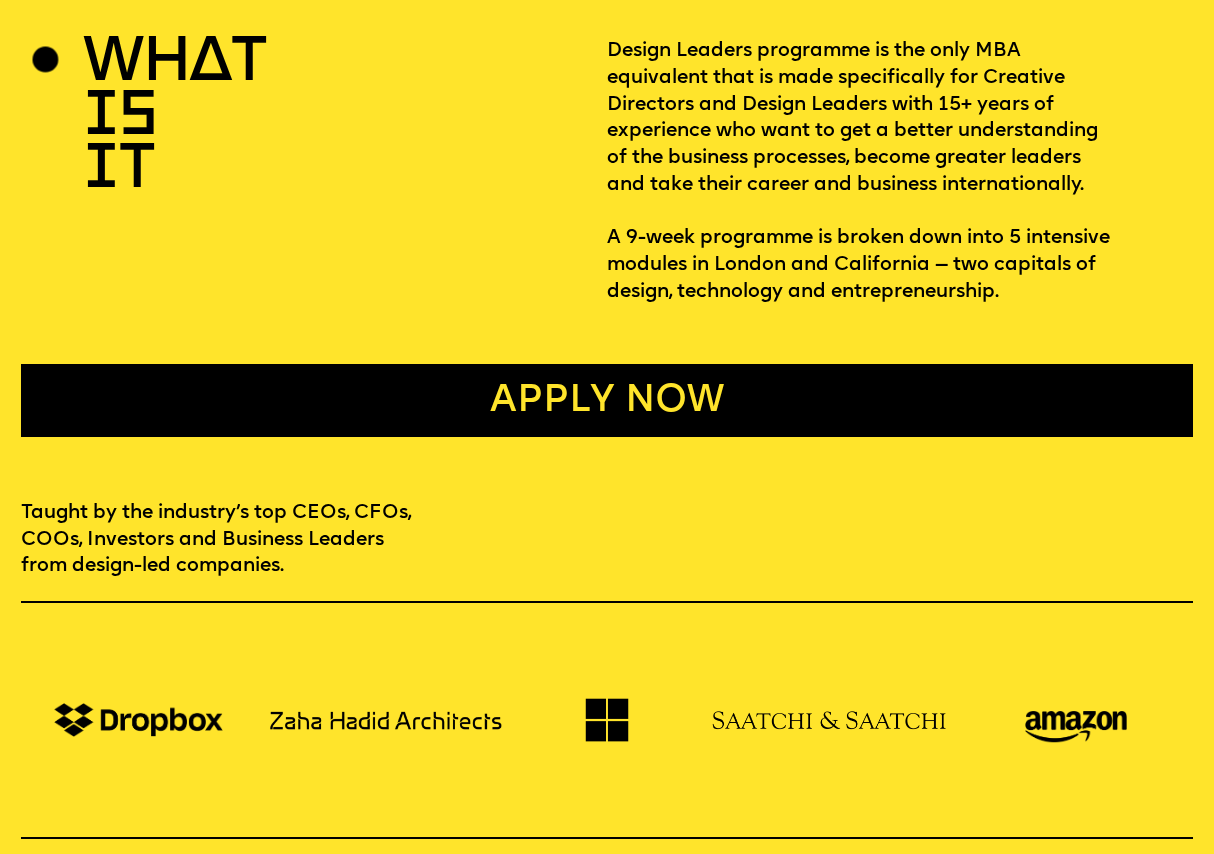 scroll, scrollTop: 700, scrollLeft: 5, axis: both 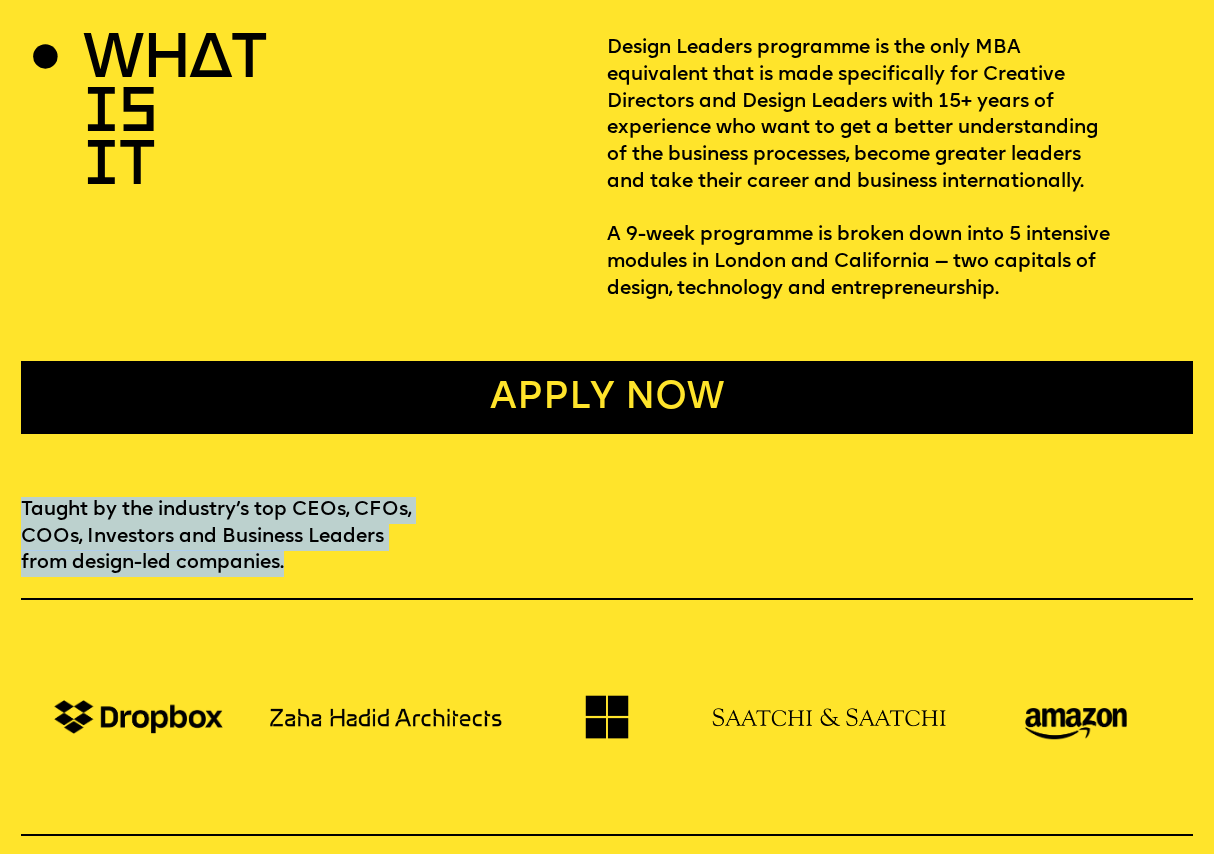 drag, startPoint x: 301, startPoint y: 587, endPoint x: 18, endPoint y: 529, distance: 288.88232 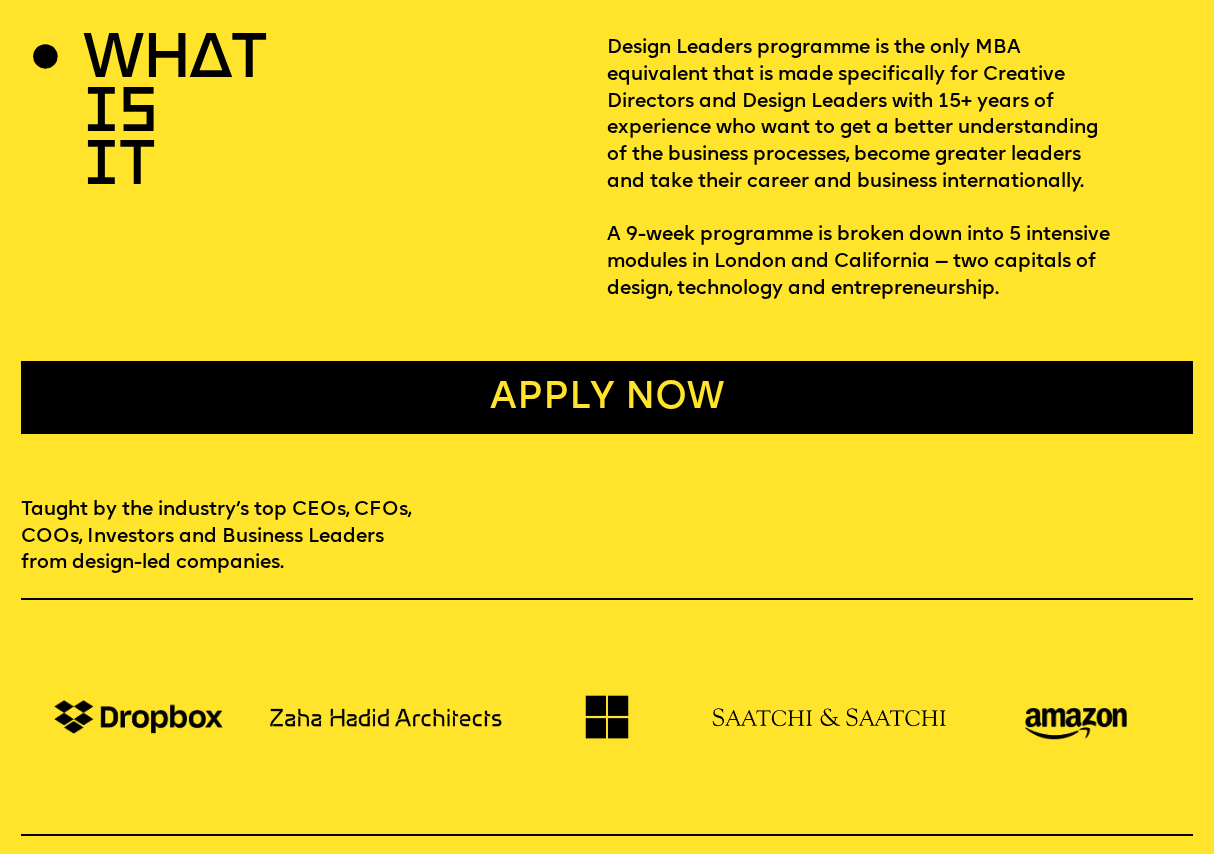 click on "Apply now" at bounding box center [607, 397] 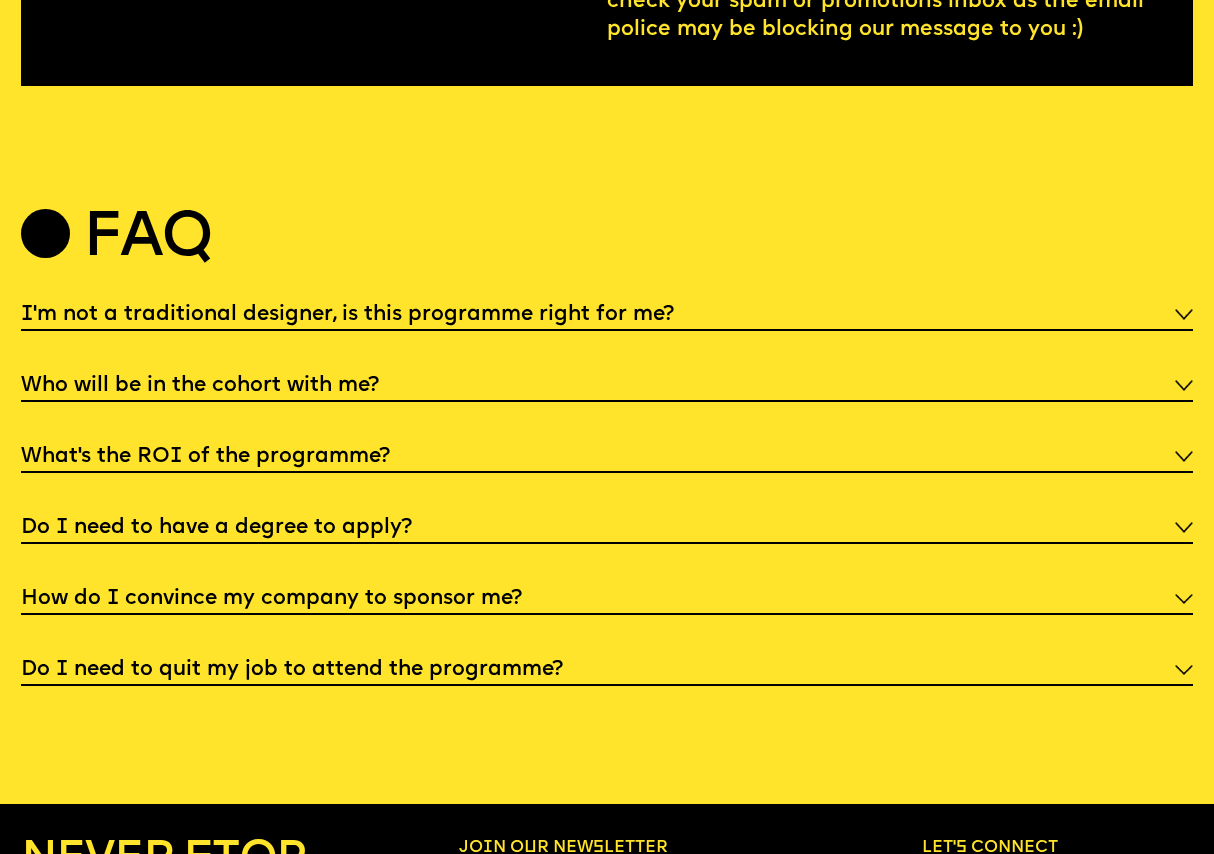 scroll, scrollTop: 5936, scrollLeft: 0, axis: vertical 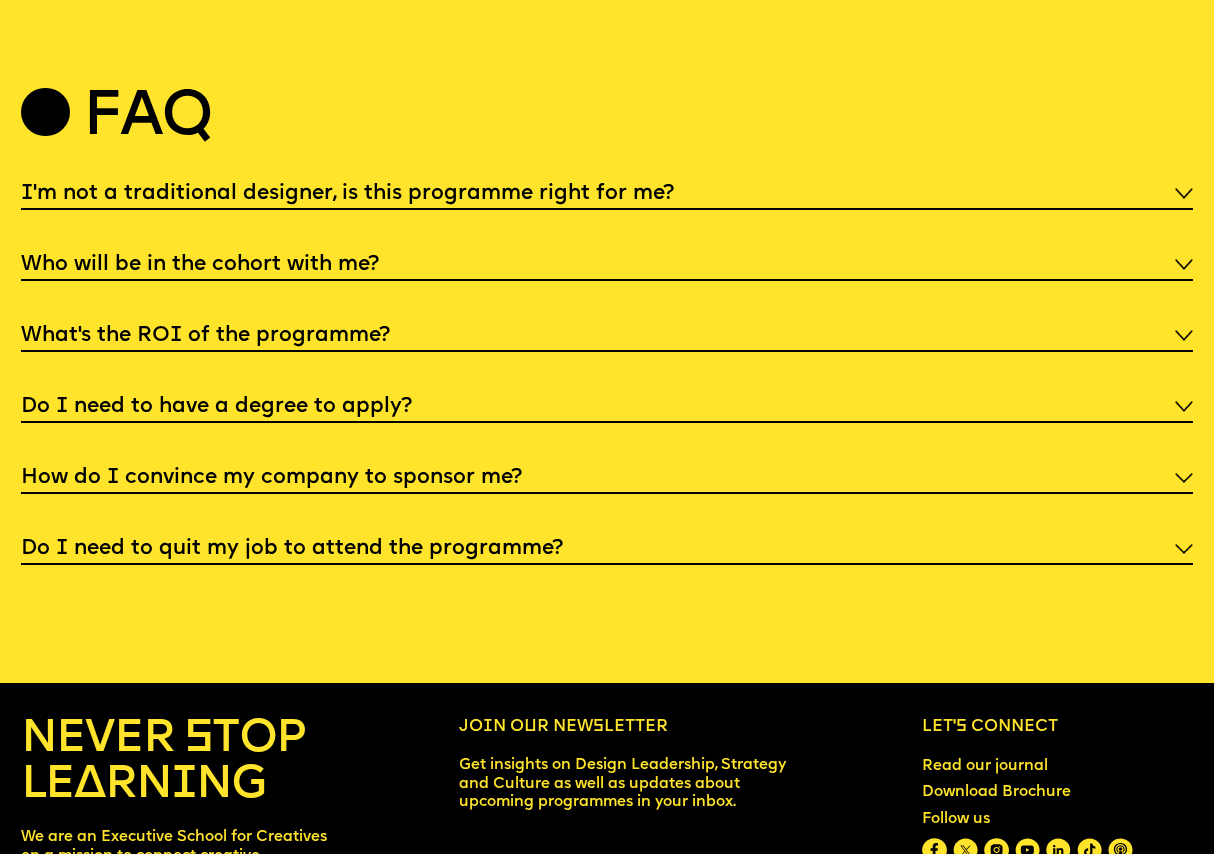 click on "I'm not a traditional designer, is this programme right for me?" at bounding box center [347, 194] 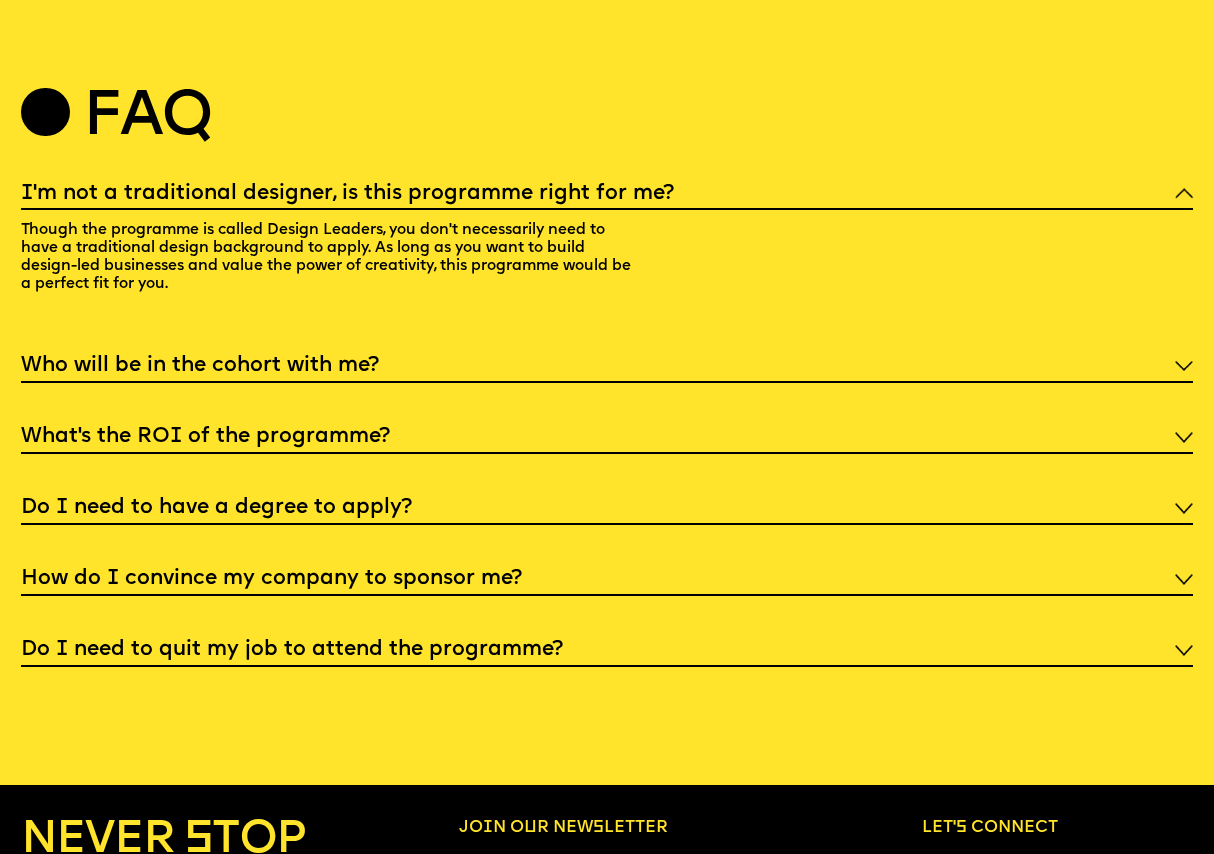 click on "Who will be in the cohort with me?" at bounding box center (607, 365) 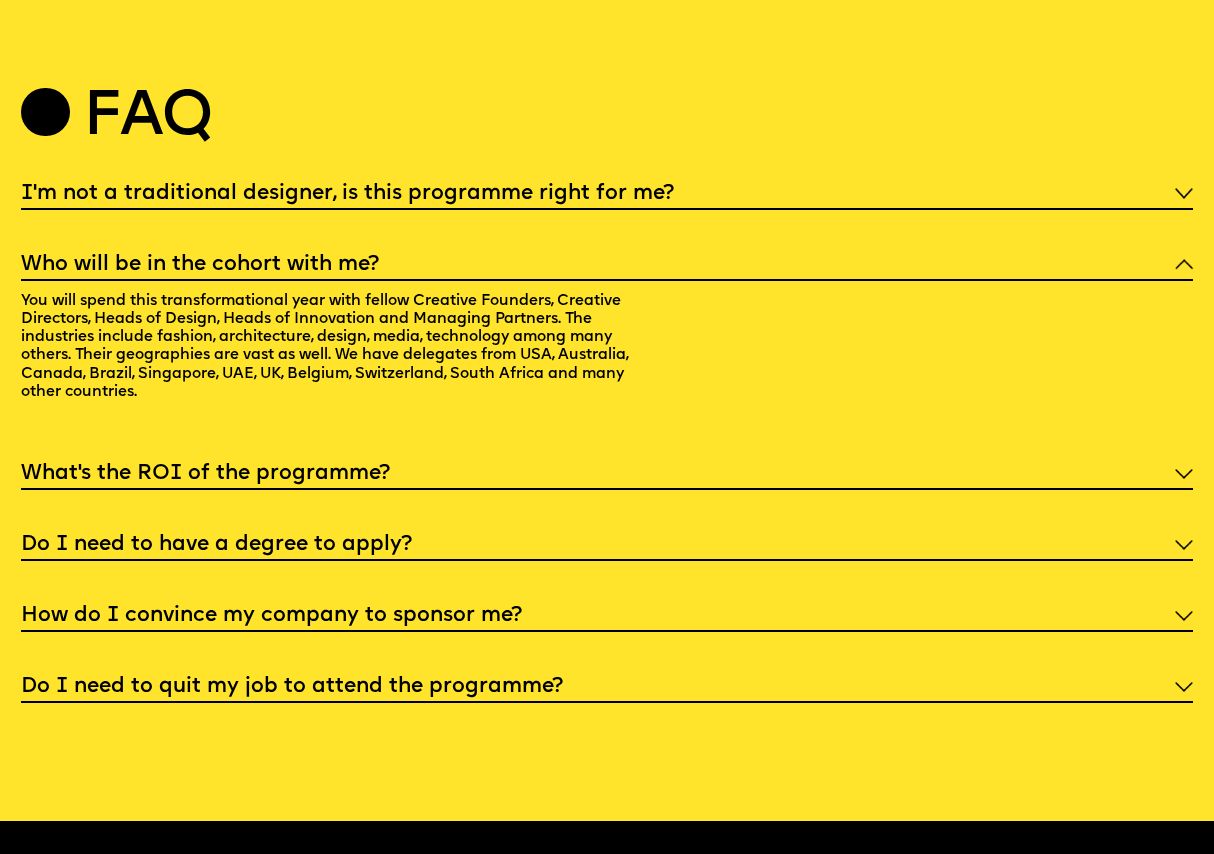 click on "What’s the ROI of the programme?" at bounding box center [205, 474] 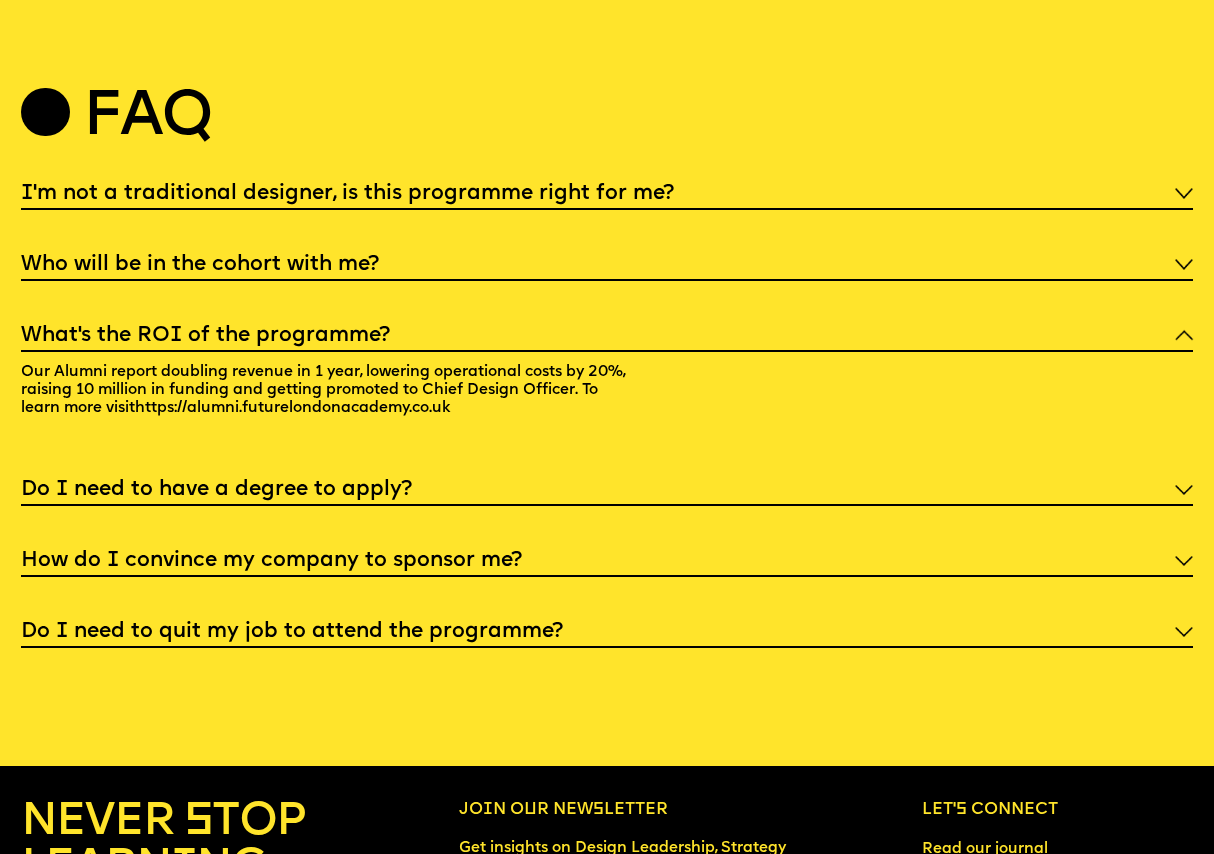click on "Do I need to have a degree to apply?" at bounding box center (607, 489) 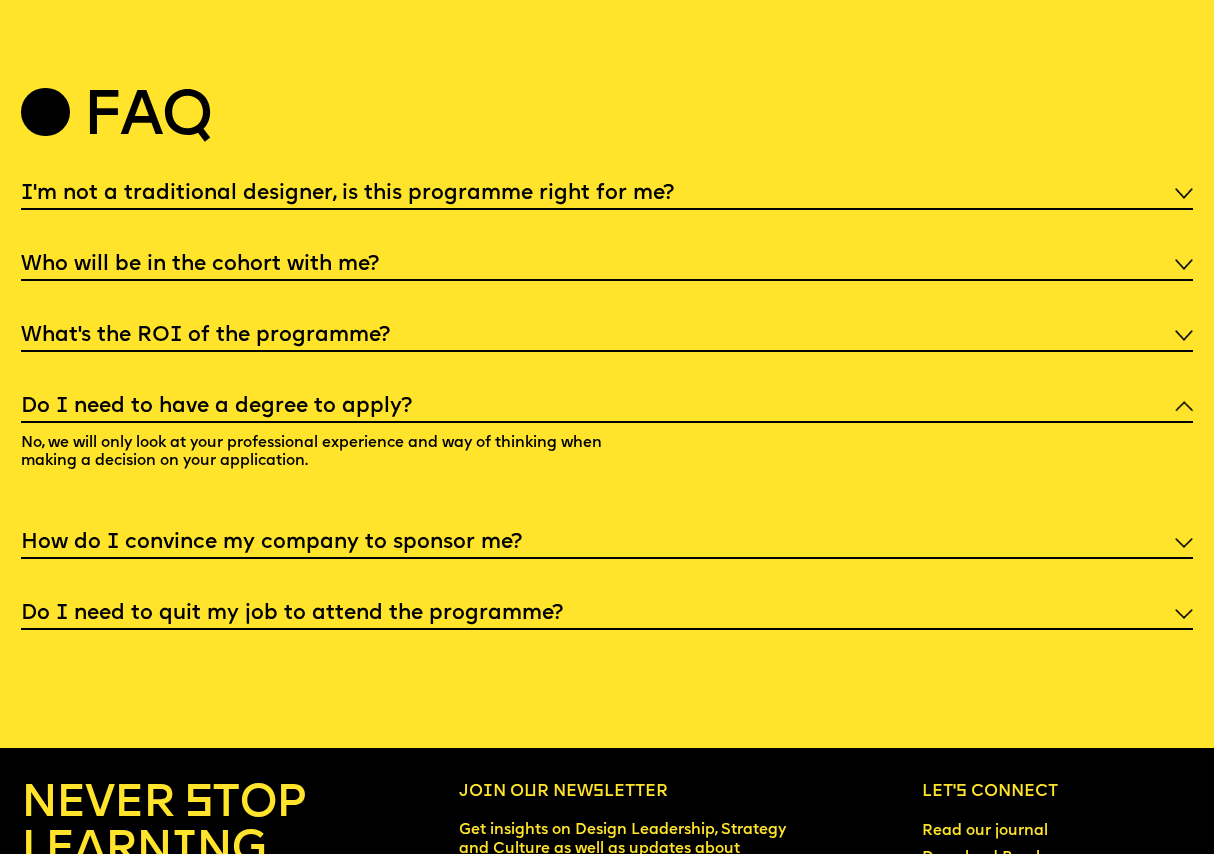 click on "Do I need to quit my job to attend the programme?" at bounding box center (292, 614) 